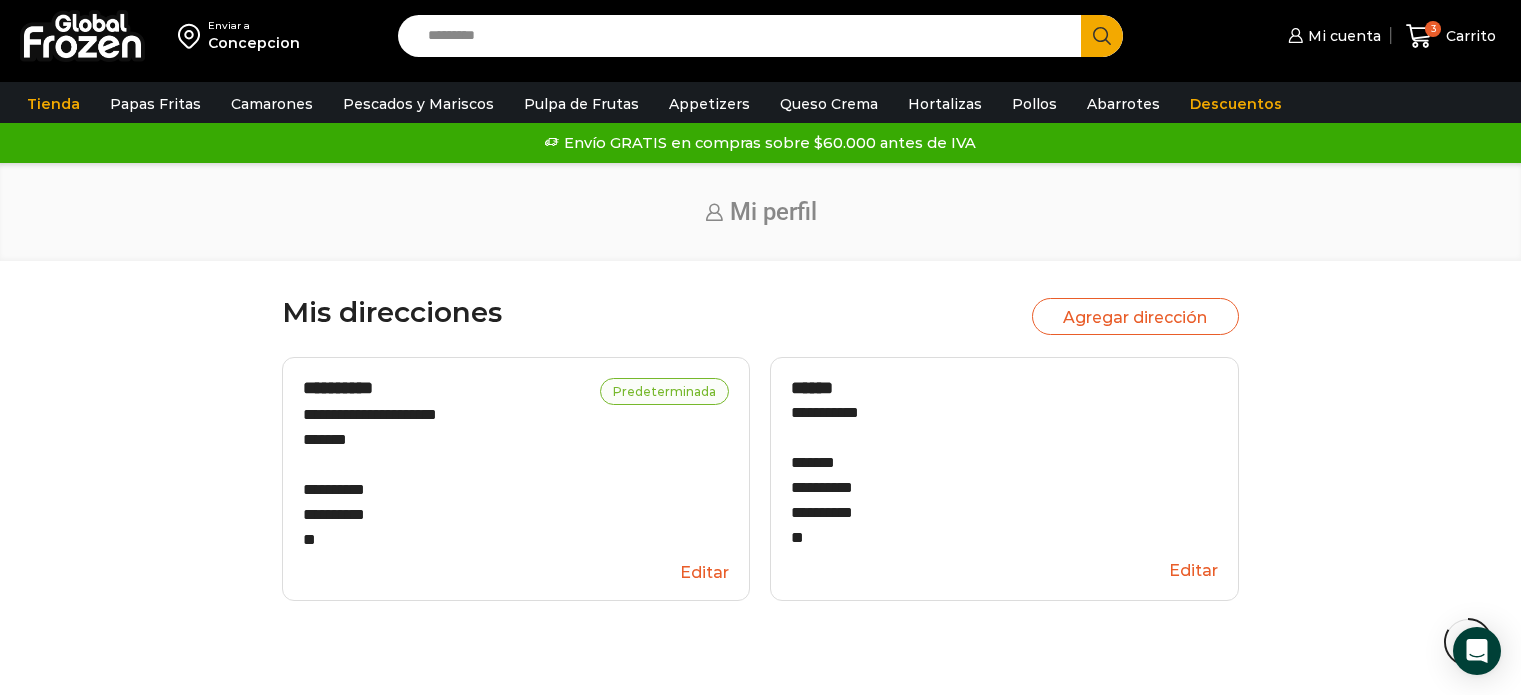 scroll, scrollTop: 397, scrollLeft: 0, axis: vertical 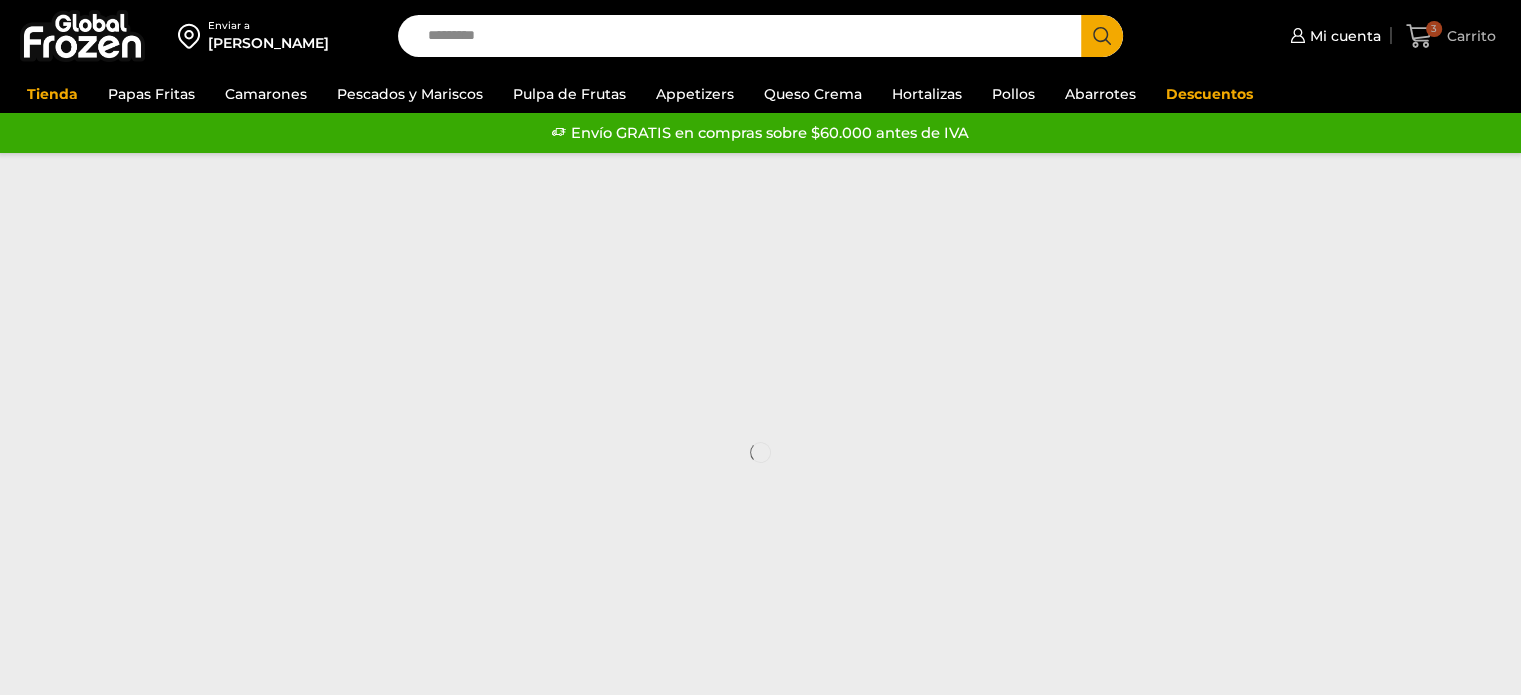 click 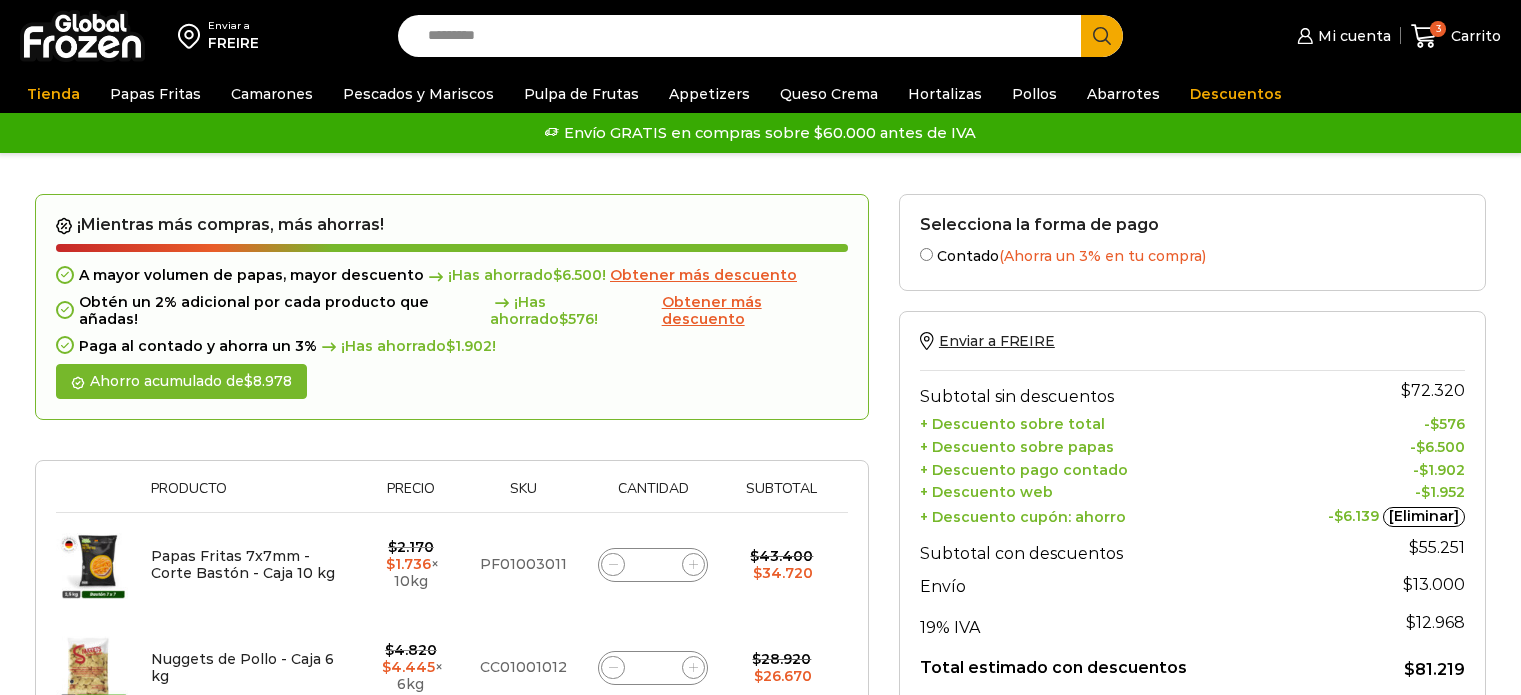 scroll, scrollTop: 0, scrollLeft: 0, axis: both 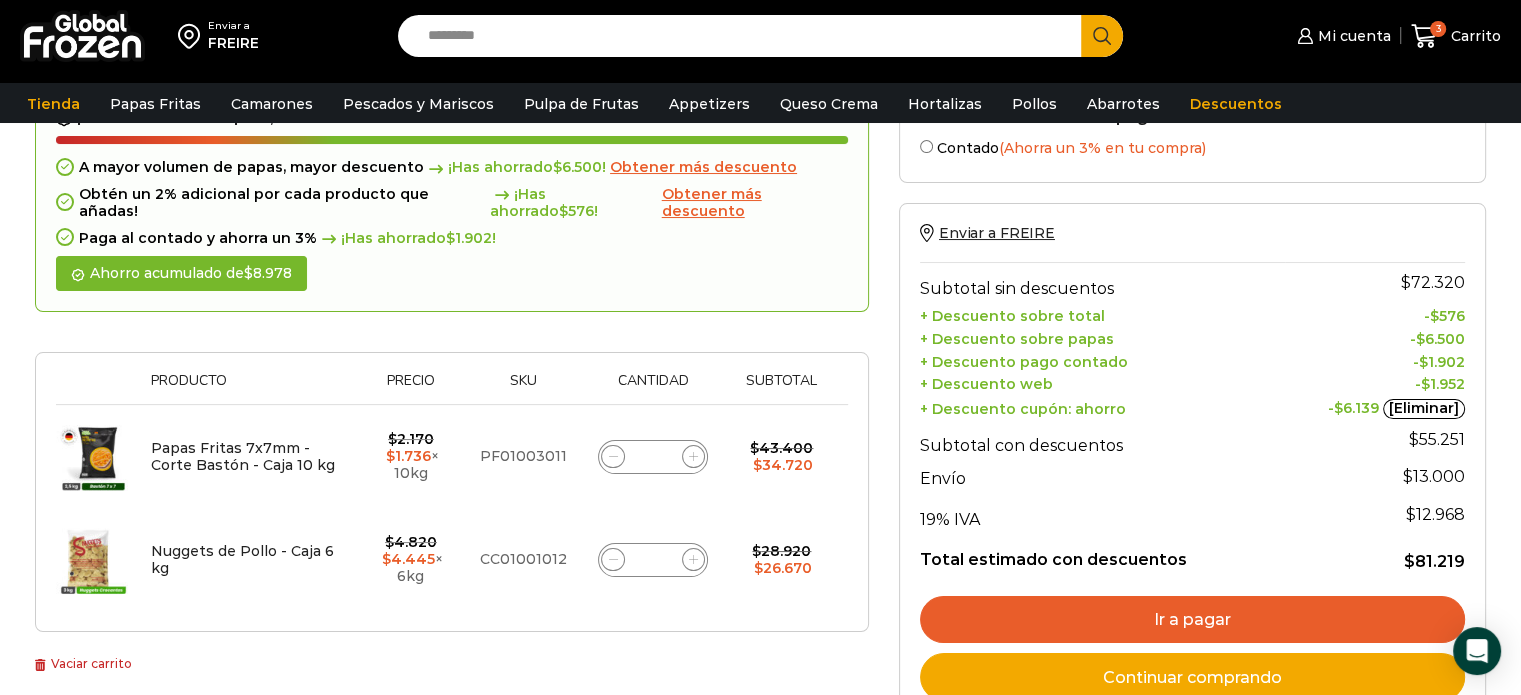 click on "[Eliminar]" at bounding box center [1424, 409] 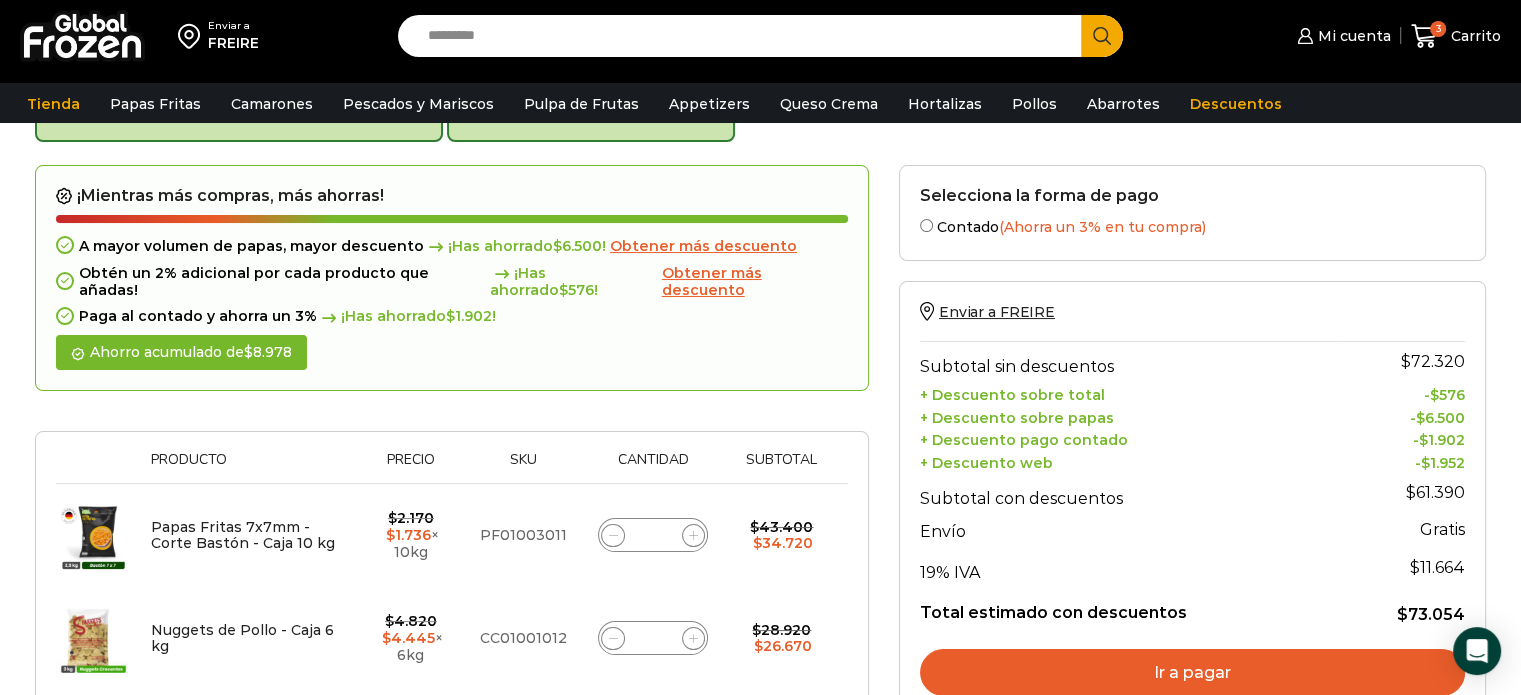 scroll, scrollTop: 112, scrollLeft: 0, axis: vertical 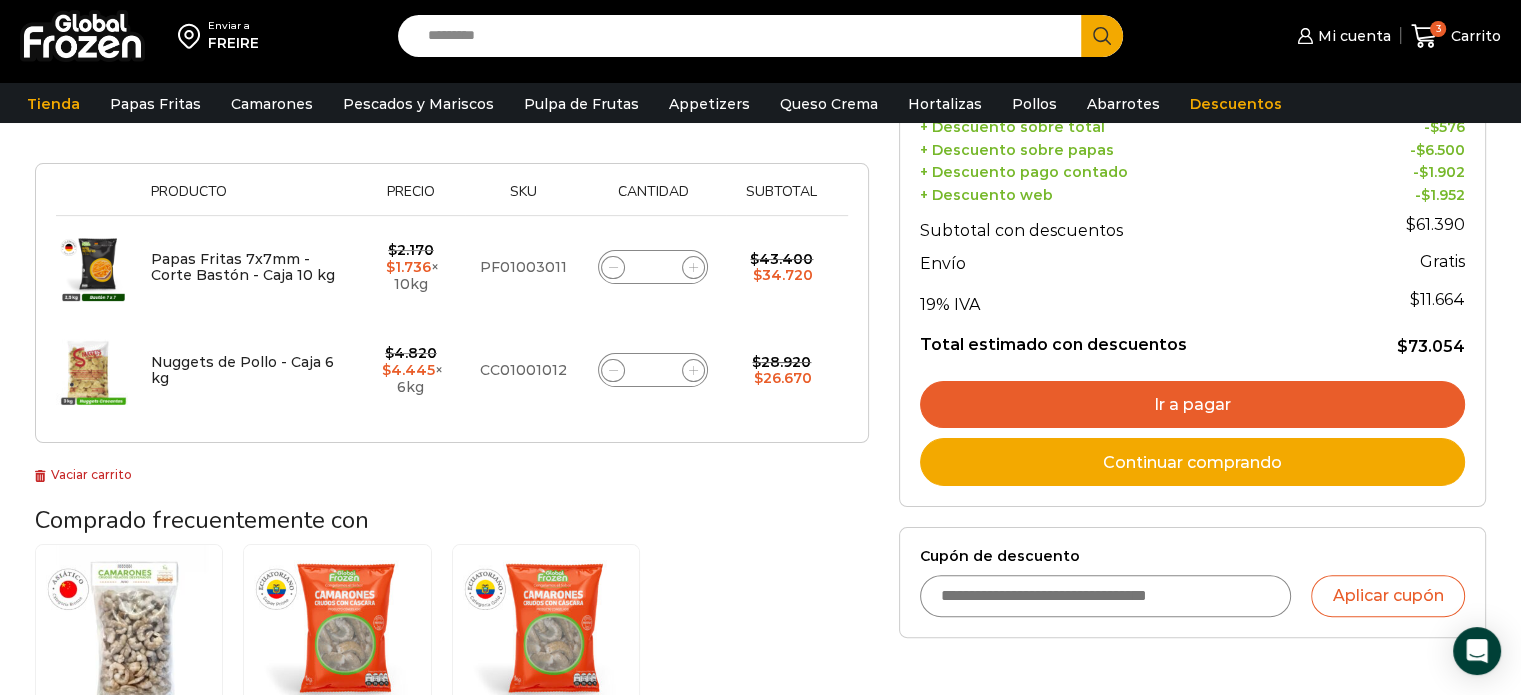 click on "Cupón de descuento" at bounding box center (1106, 596) 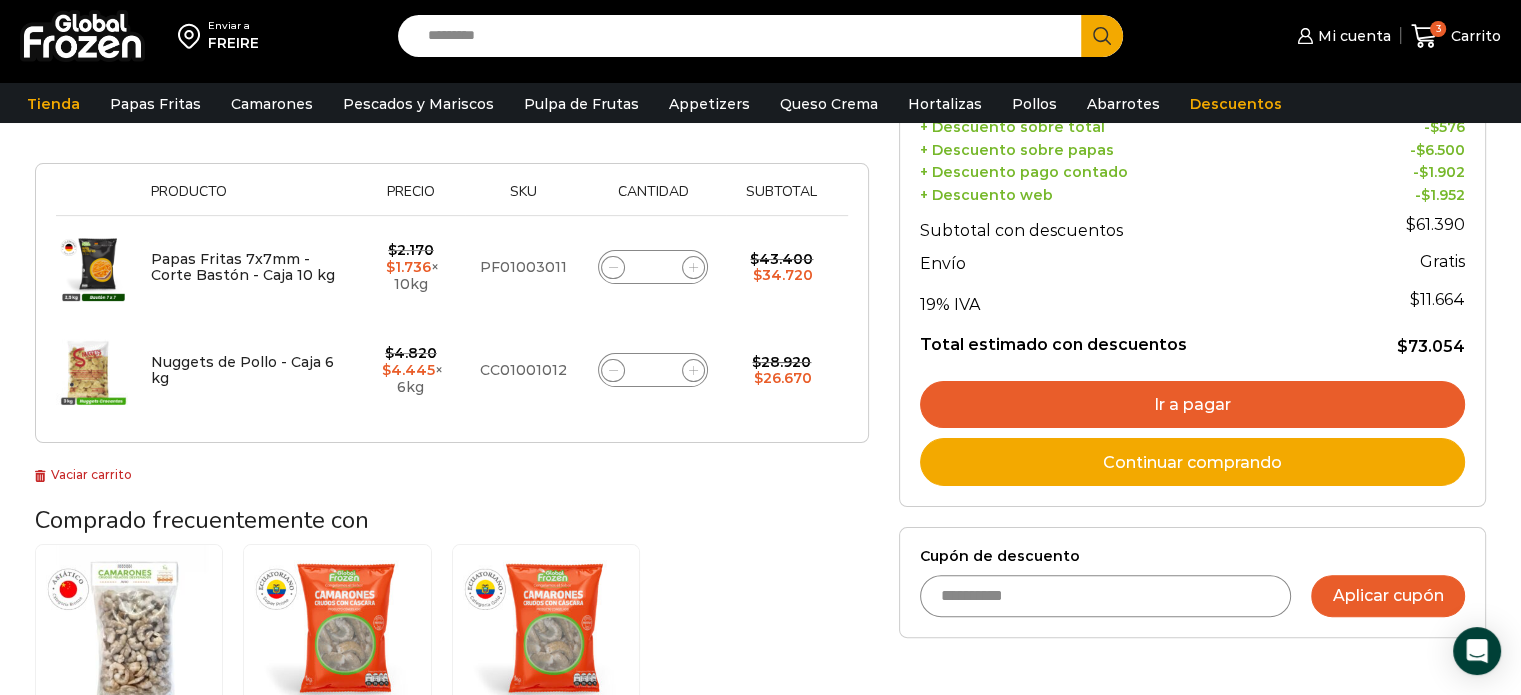 type on "**********" 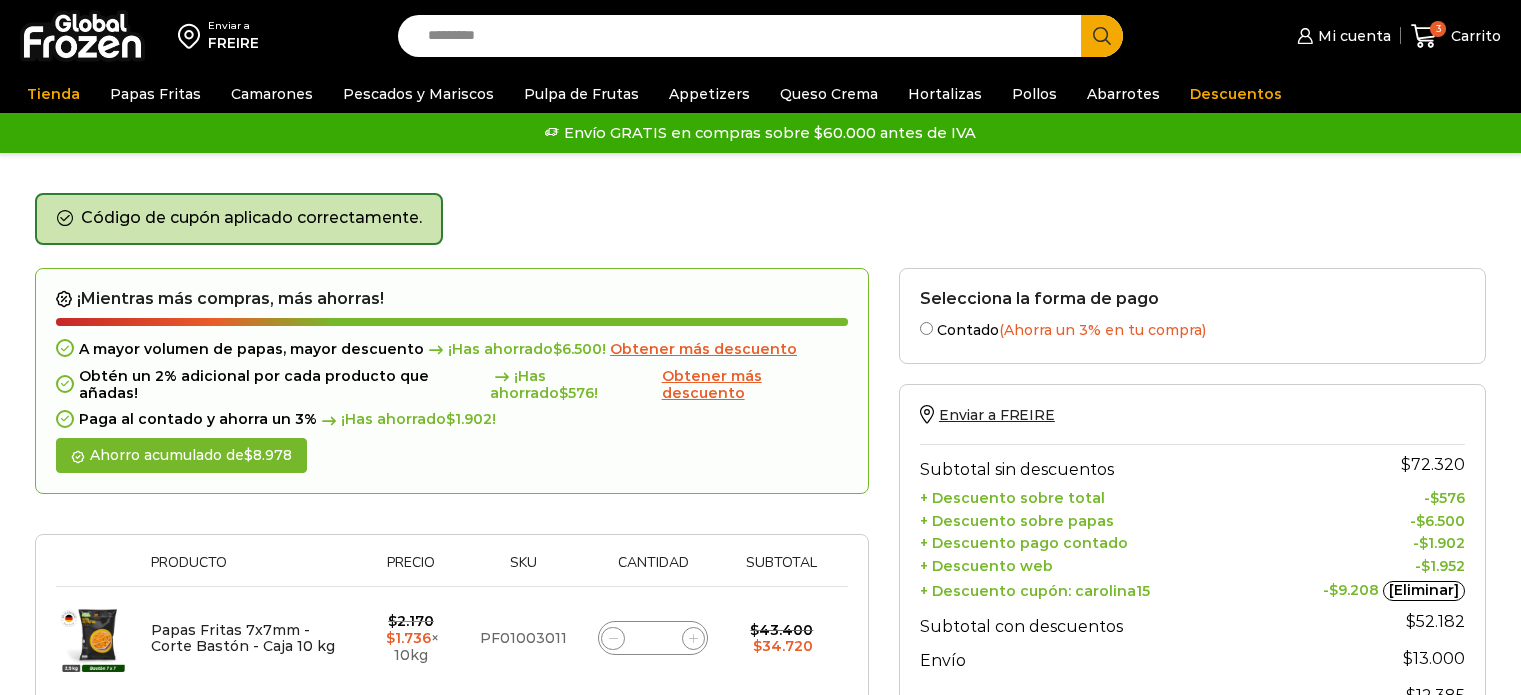 scroll, scrollTop: 0, scrollLeft: 0, axis: both 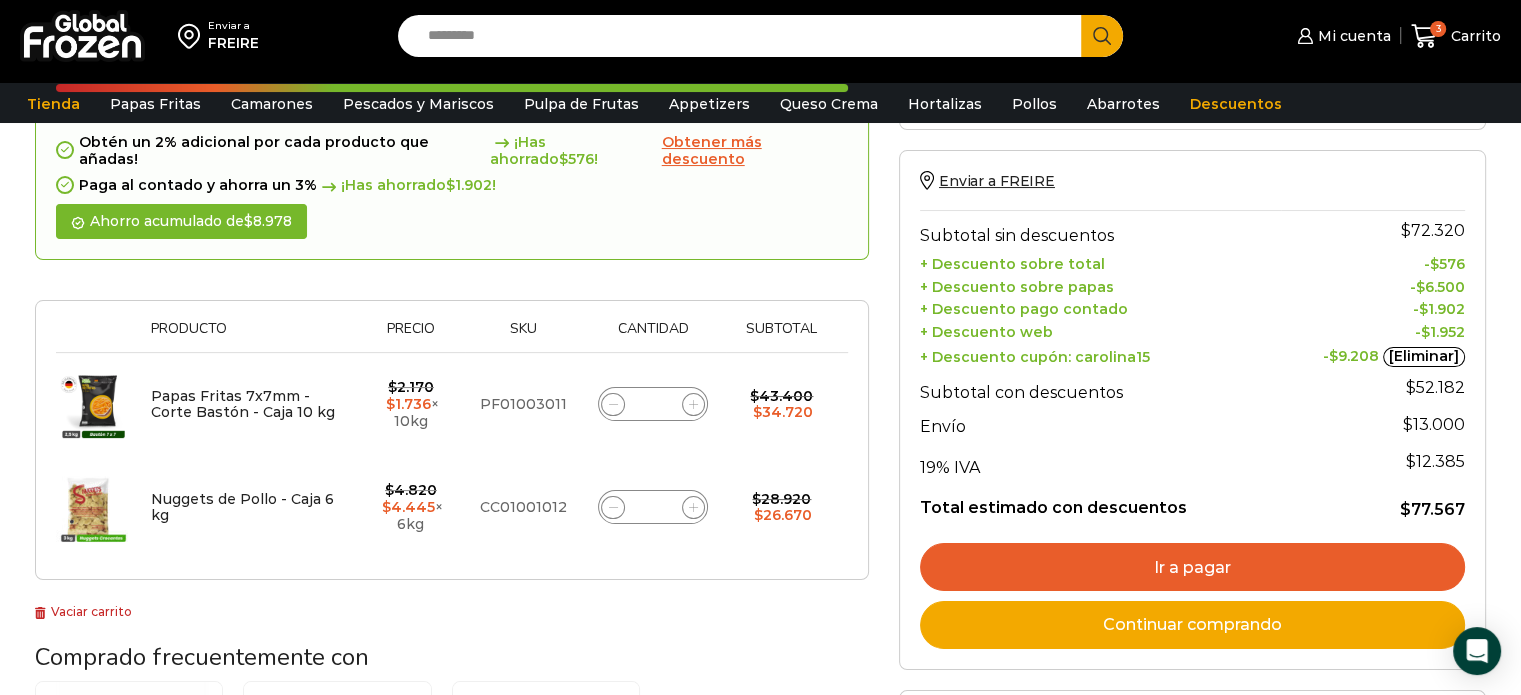 click on "[Eliminar]" at bounding box center (1424, 357) 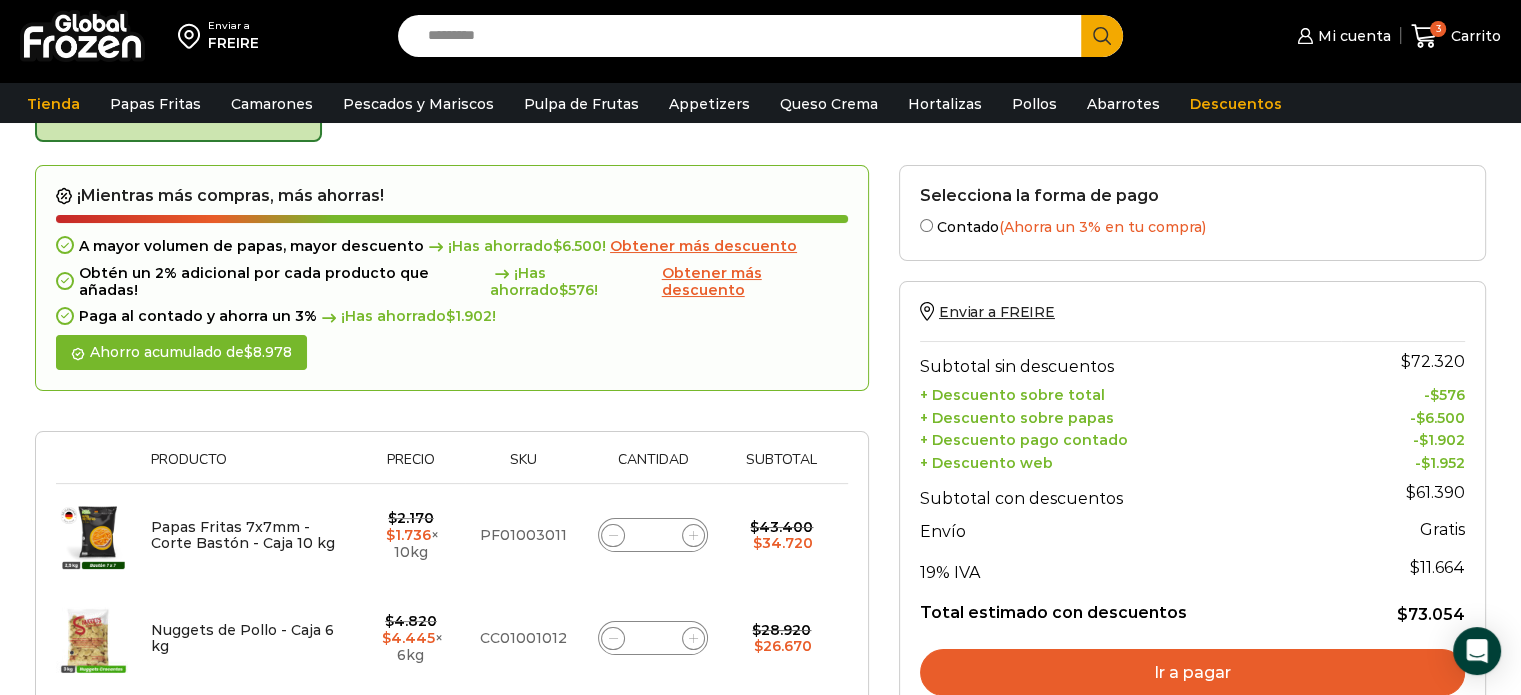 scroll, scrollTop: 112, scrollLeft: 0, axis: vertical 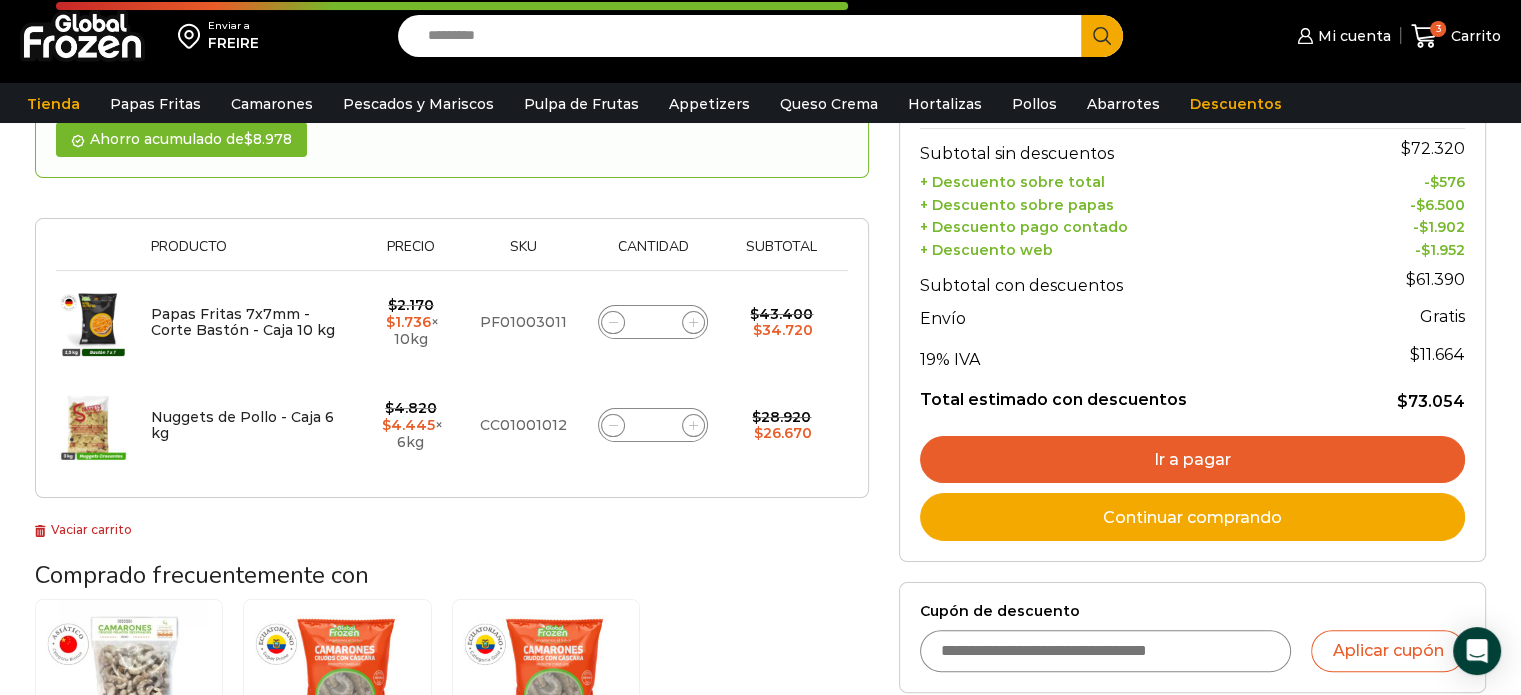 click on "Ir a pagar" at bounding box center [1192, 460] 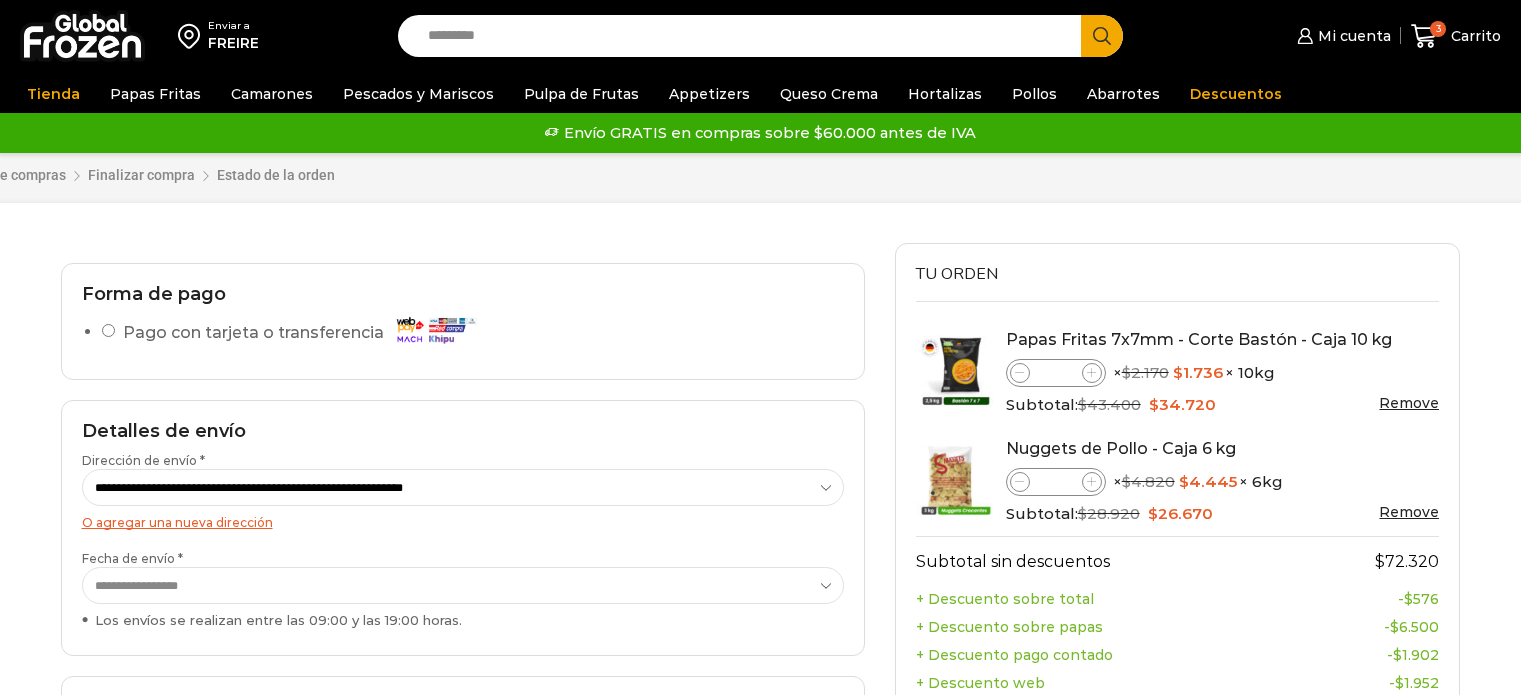 scroll, scrollTop: 0, scrollLeft: 0, axis: both 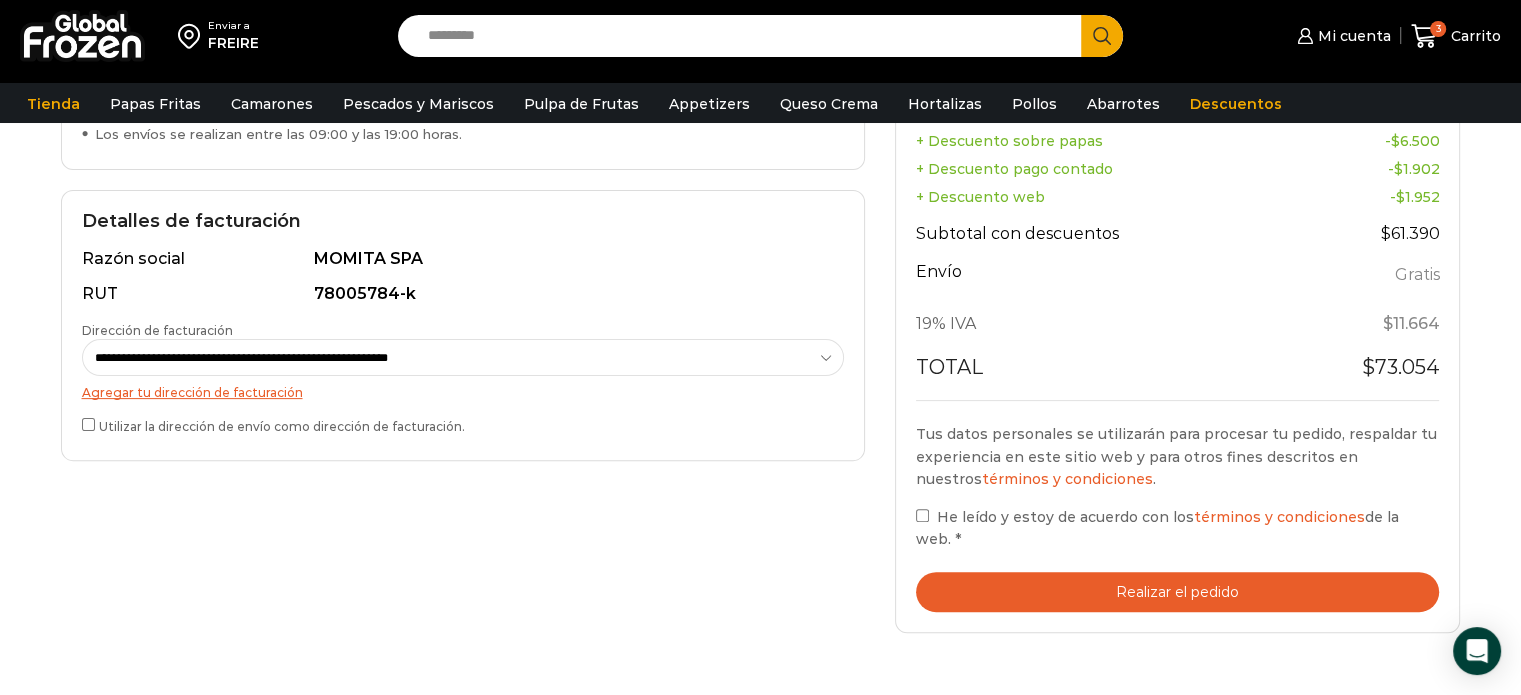 click on "**********" at bounding box center (463, 357) 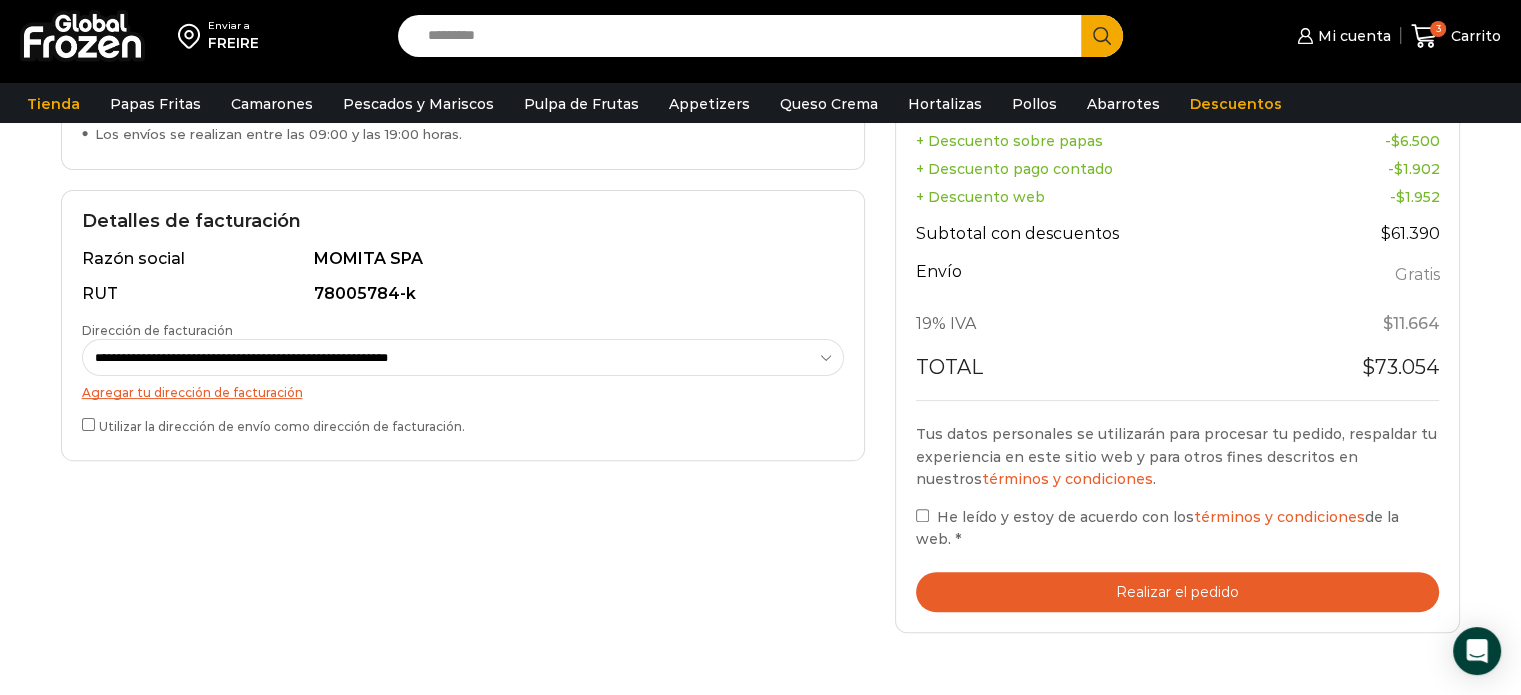 click on "**********" at bounding box center (463, 357) 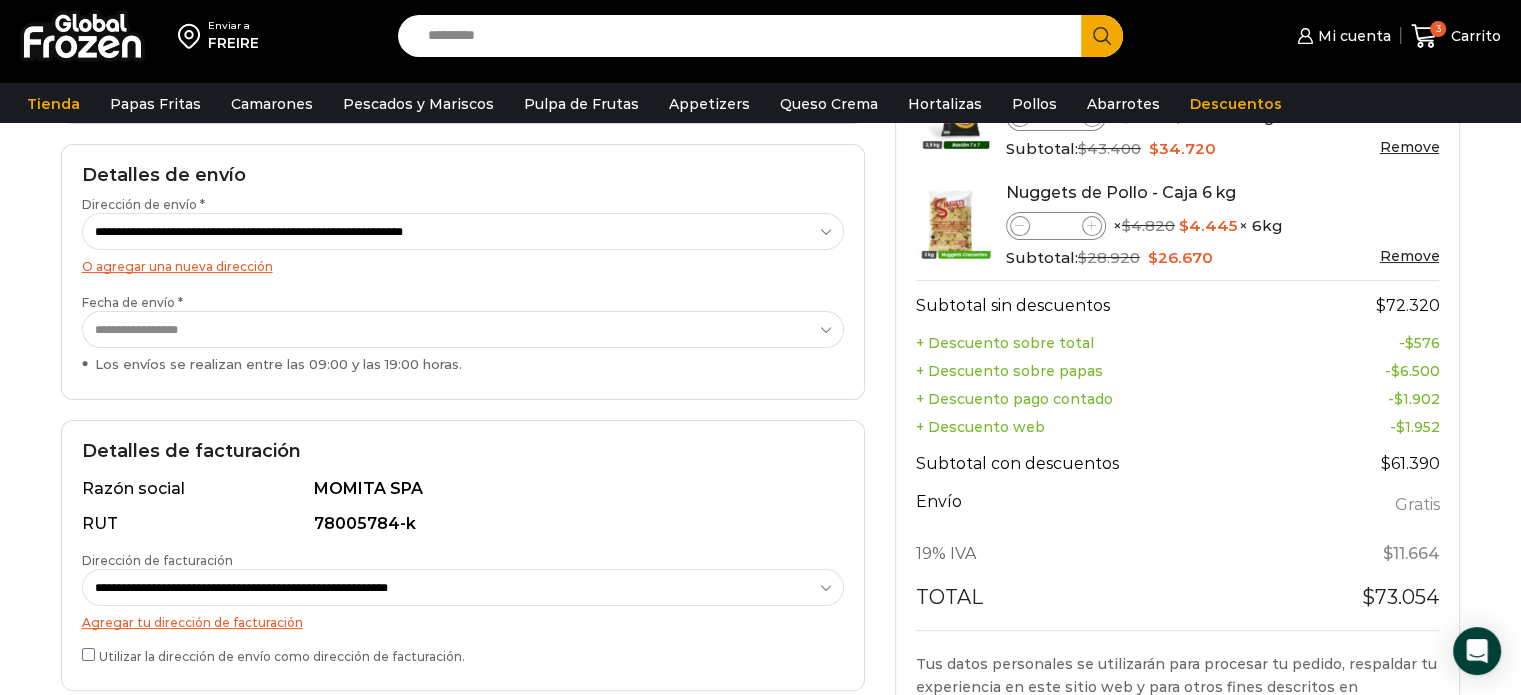 scroll, scrollTop: 244, scrollLeft: 0, axis: vertical 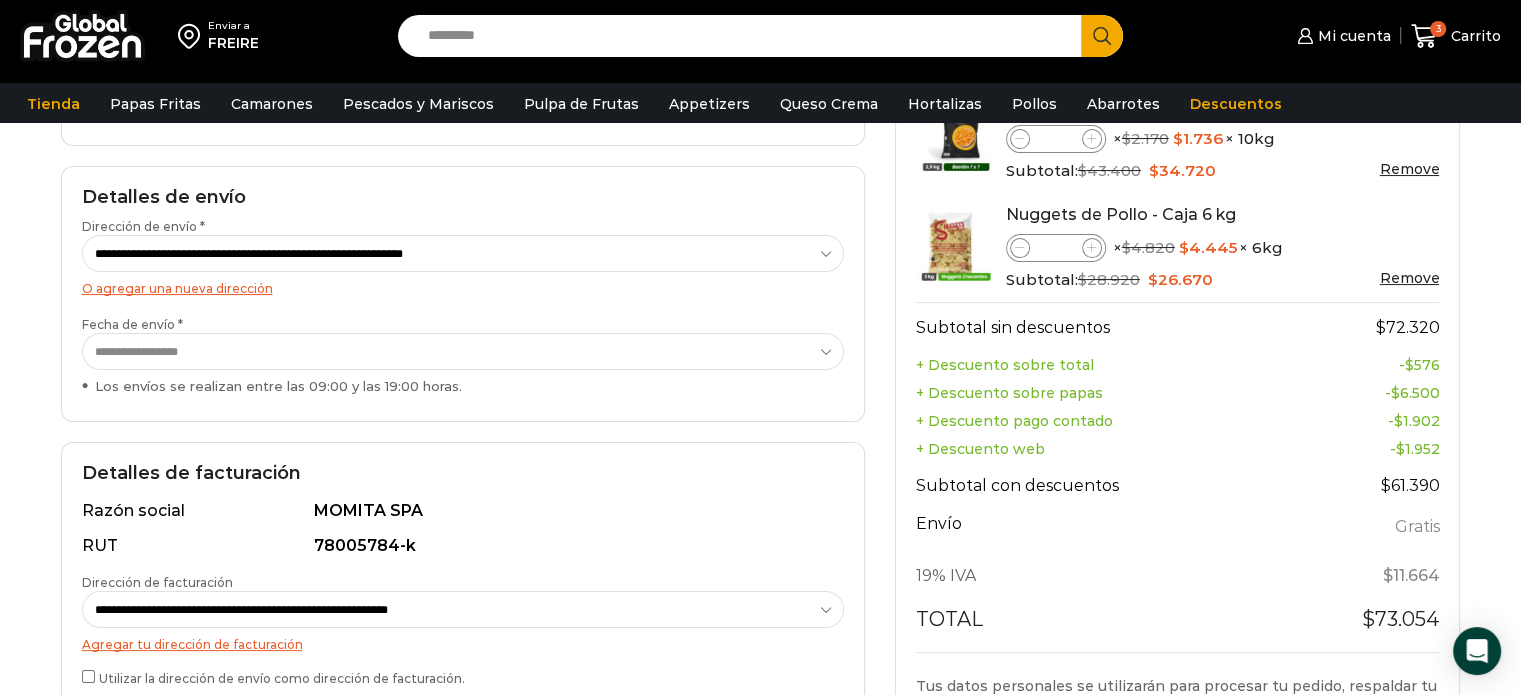 click on "**********" at bounding box center (463, 253) 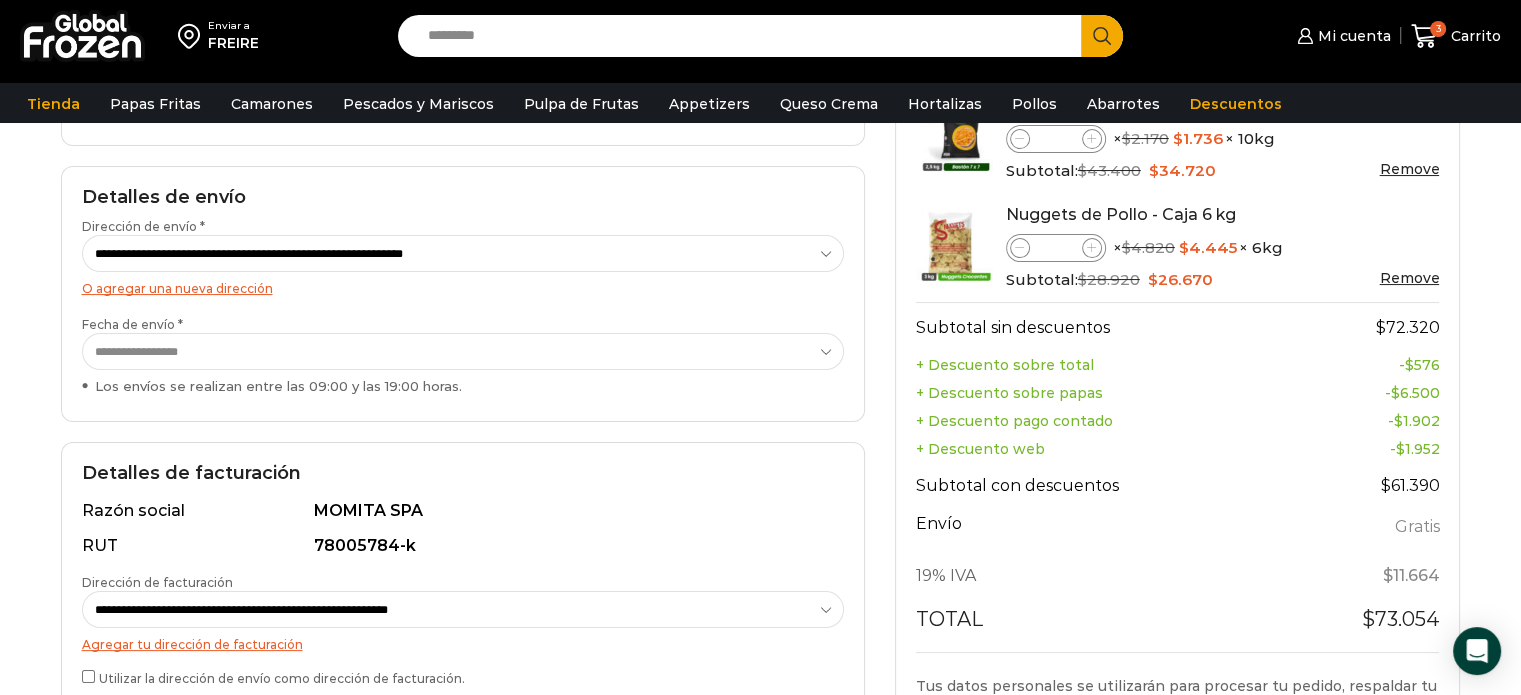 select on "*" 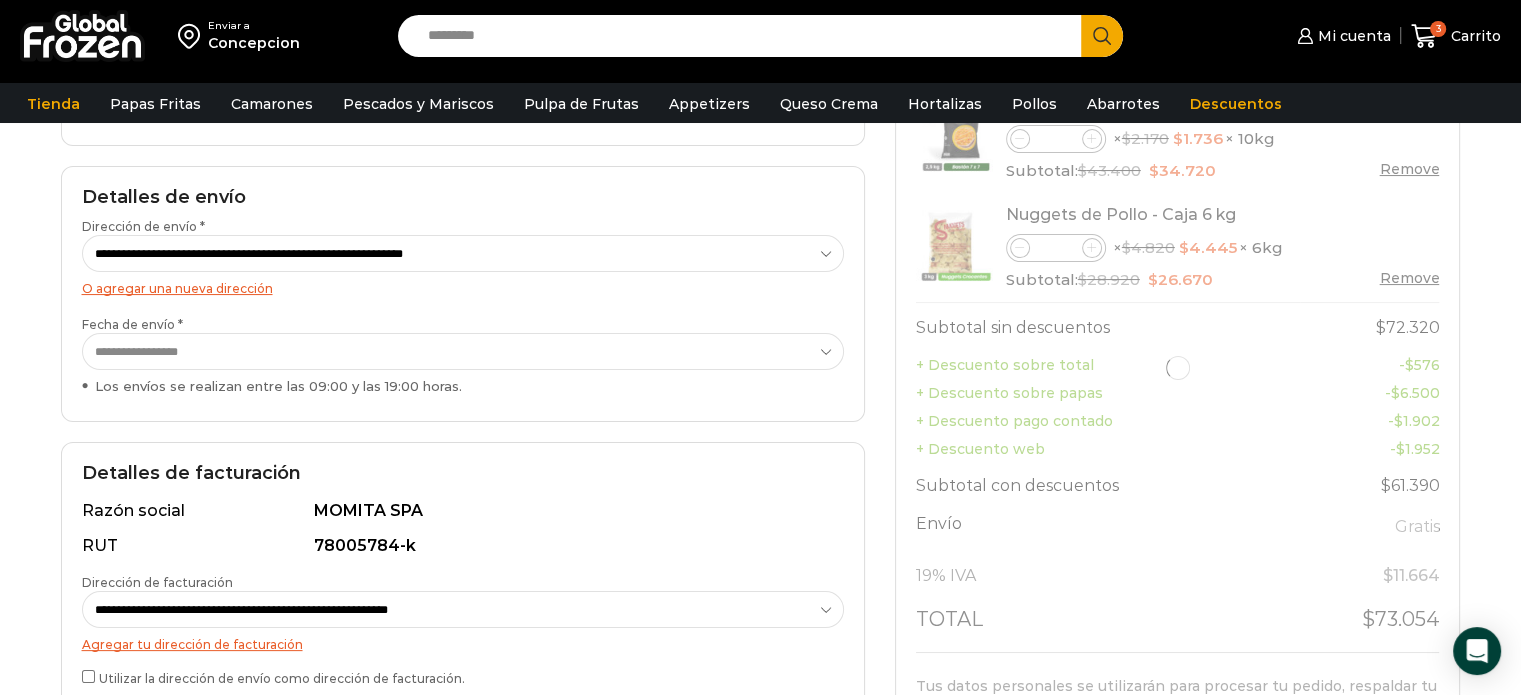 click on "**********" at bounding box center (463, 253) 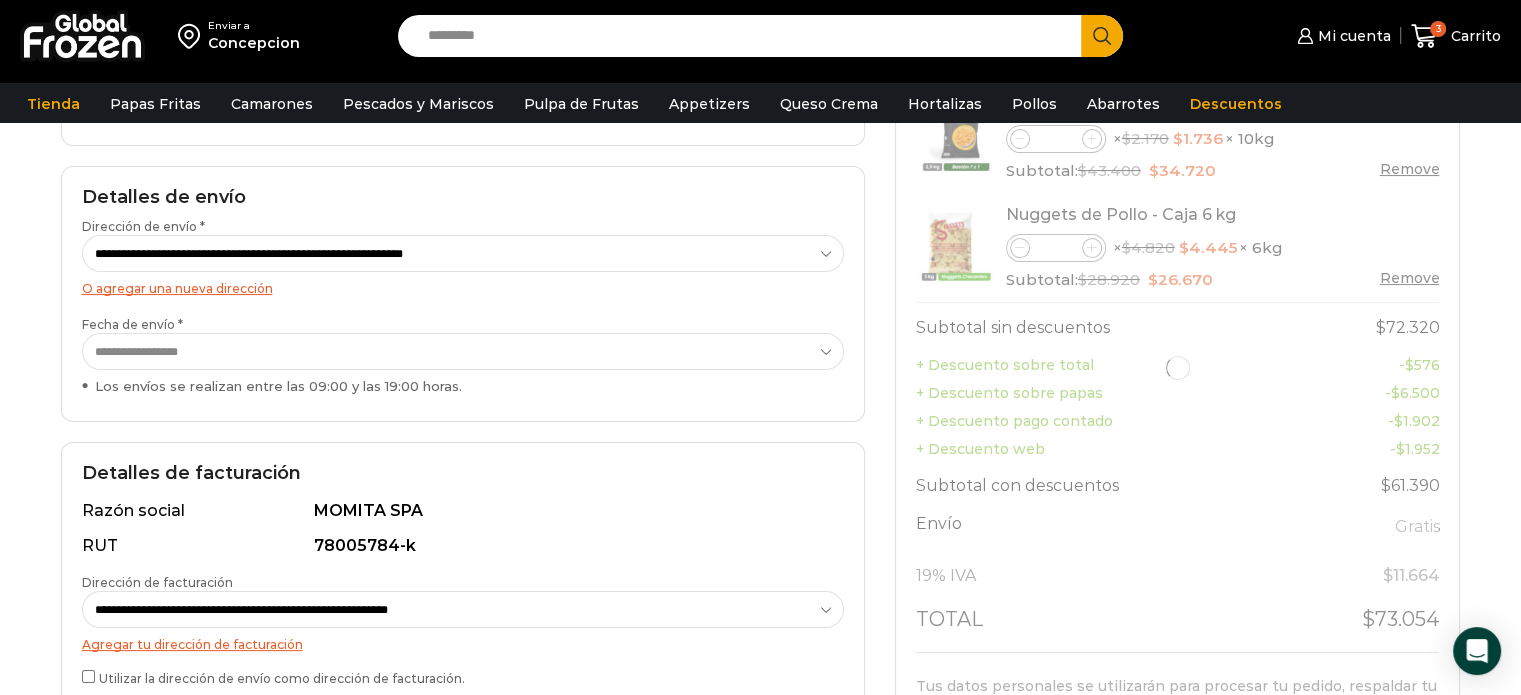 click on "**********" at bounding box center [463, 351] 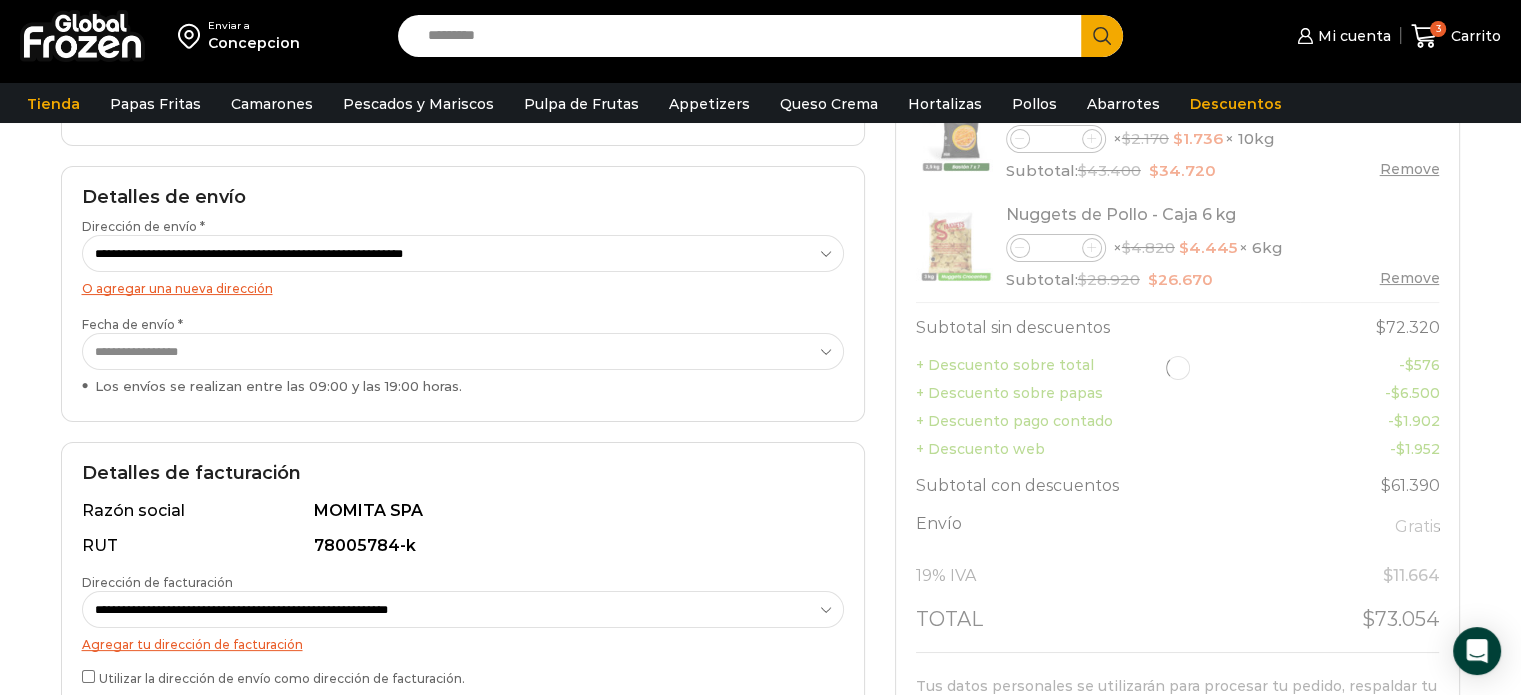 click on "O agregar una nueva dirección" at bounding box center (177, 288) 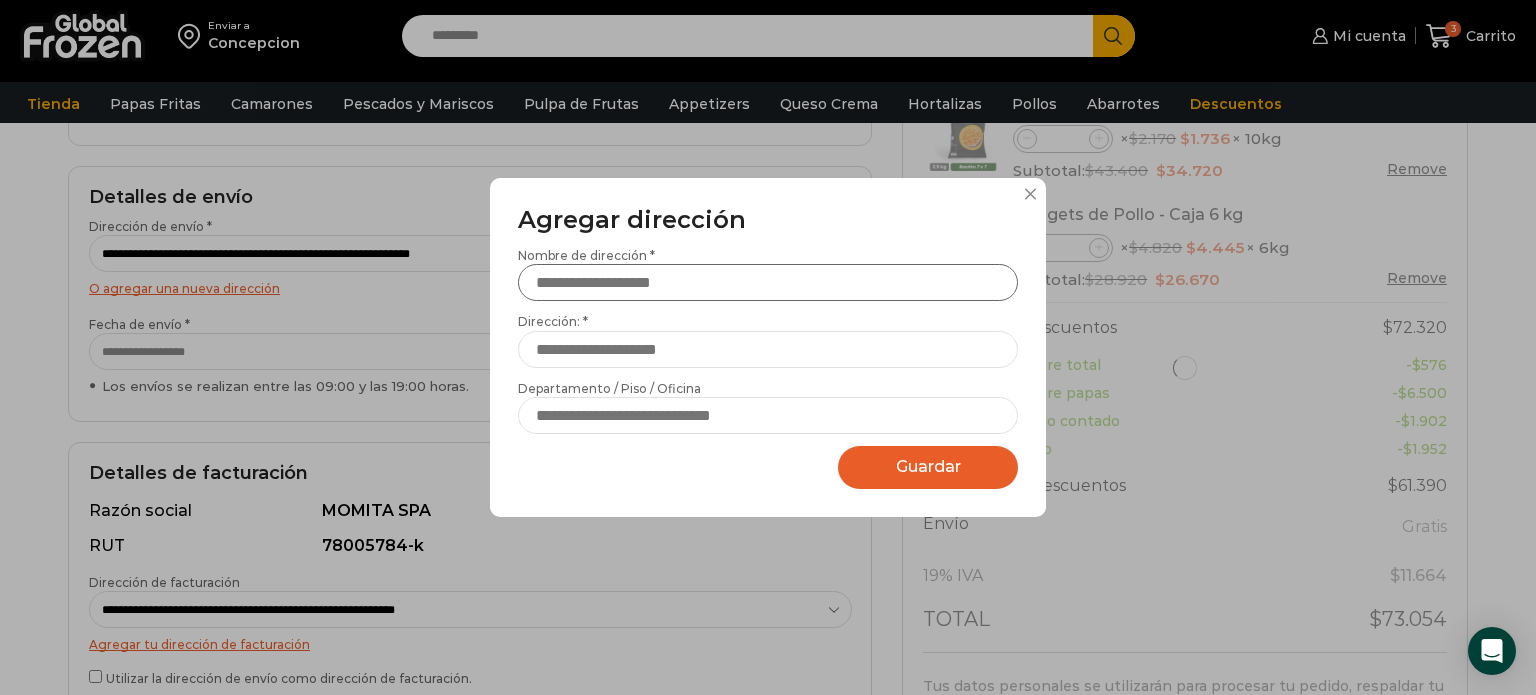 click on "Nombre de dirección *" at bounding box center (768, 282) 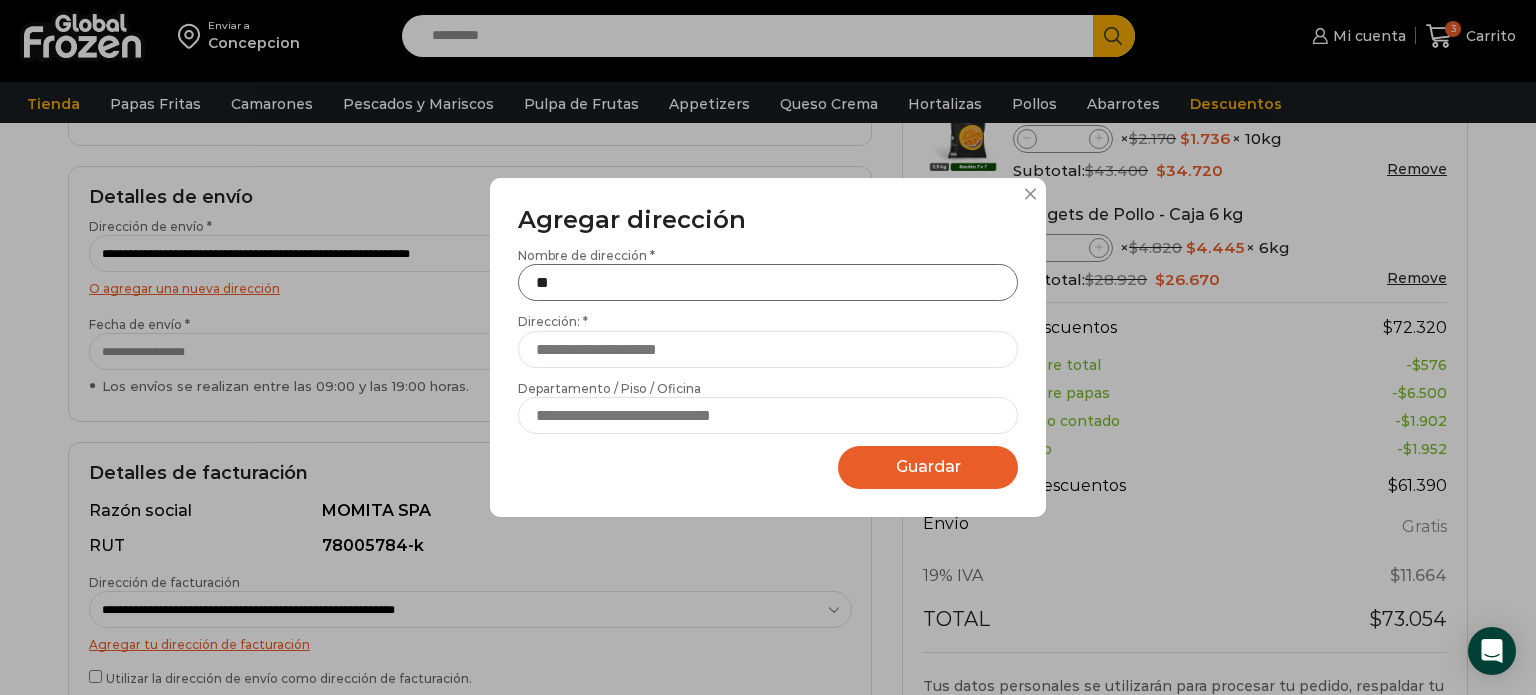 type on "*" 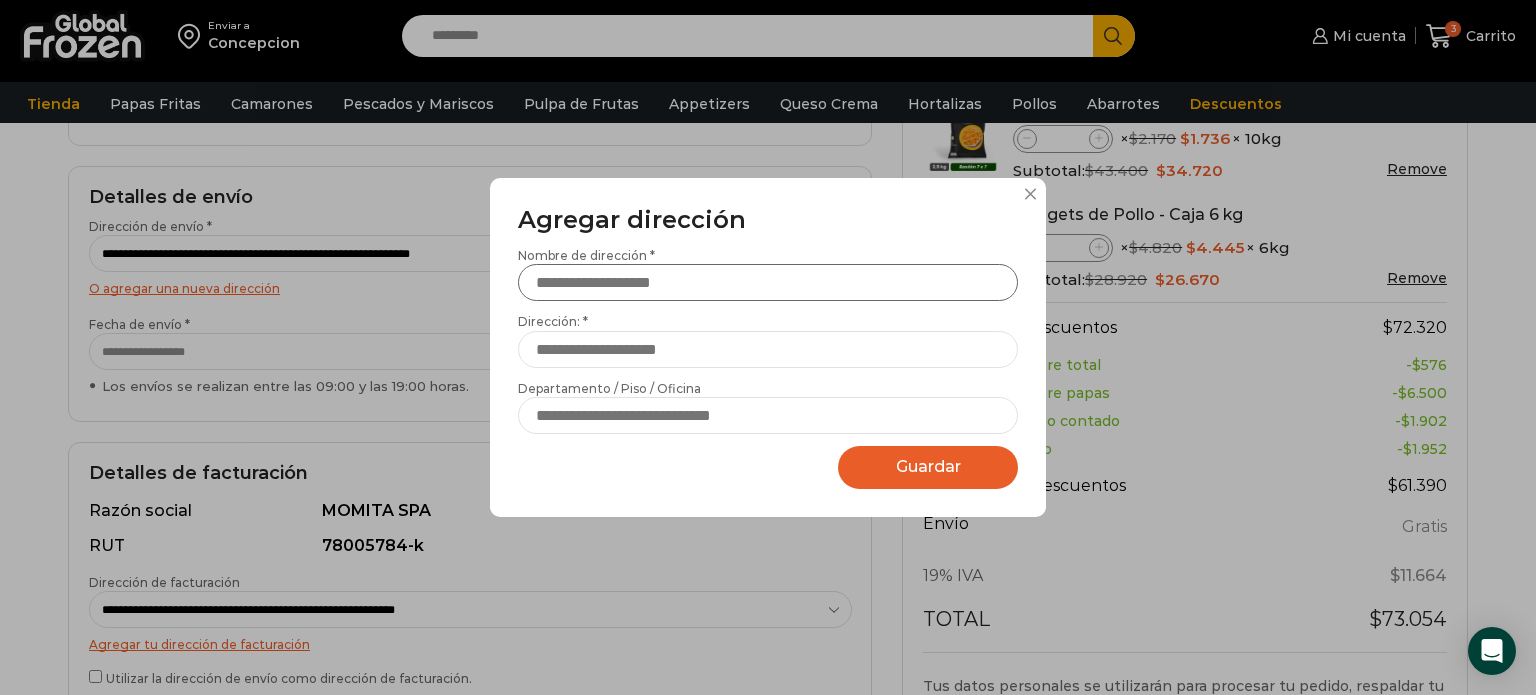 type on "*" 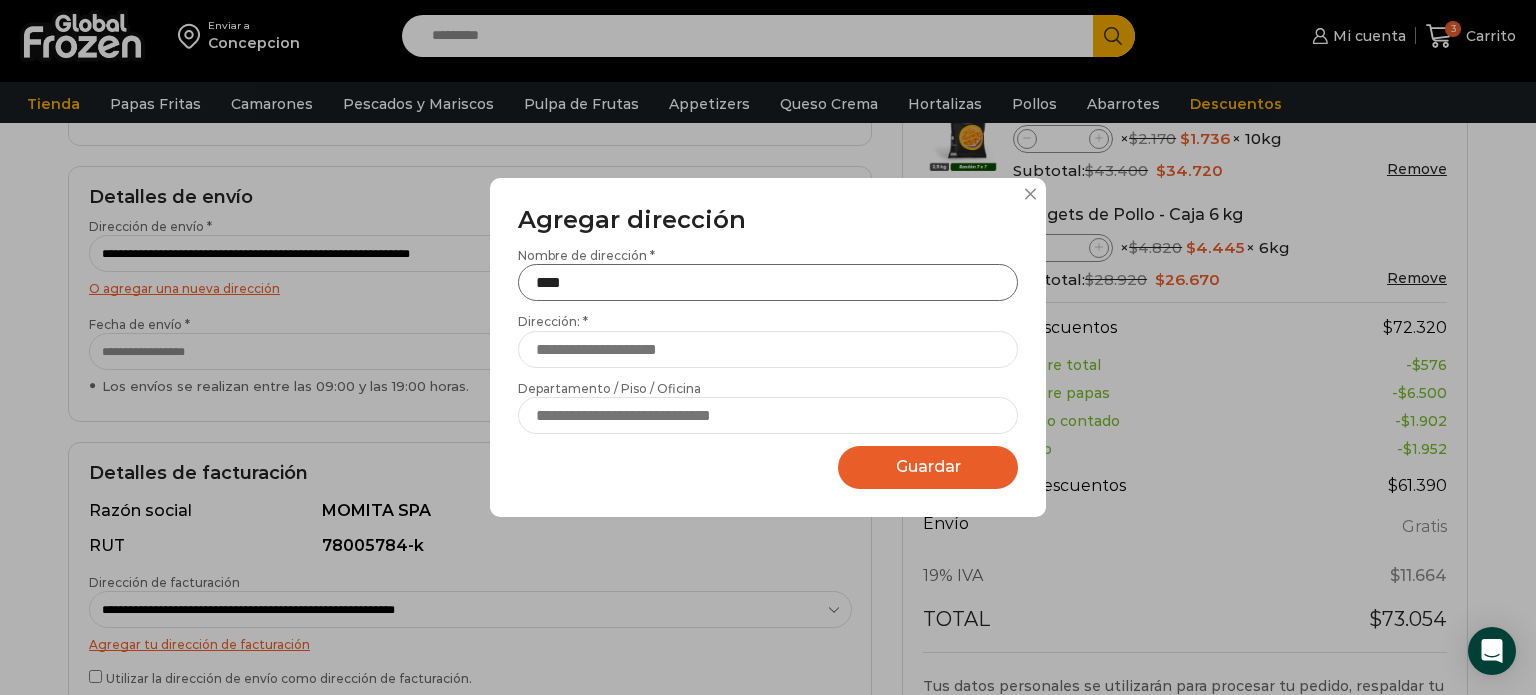 type on "**********" 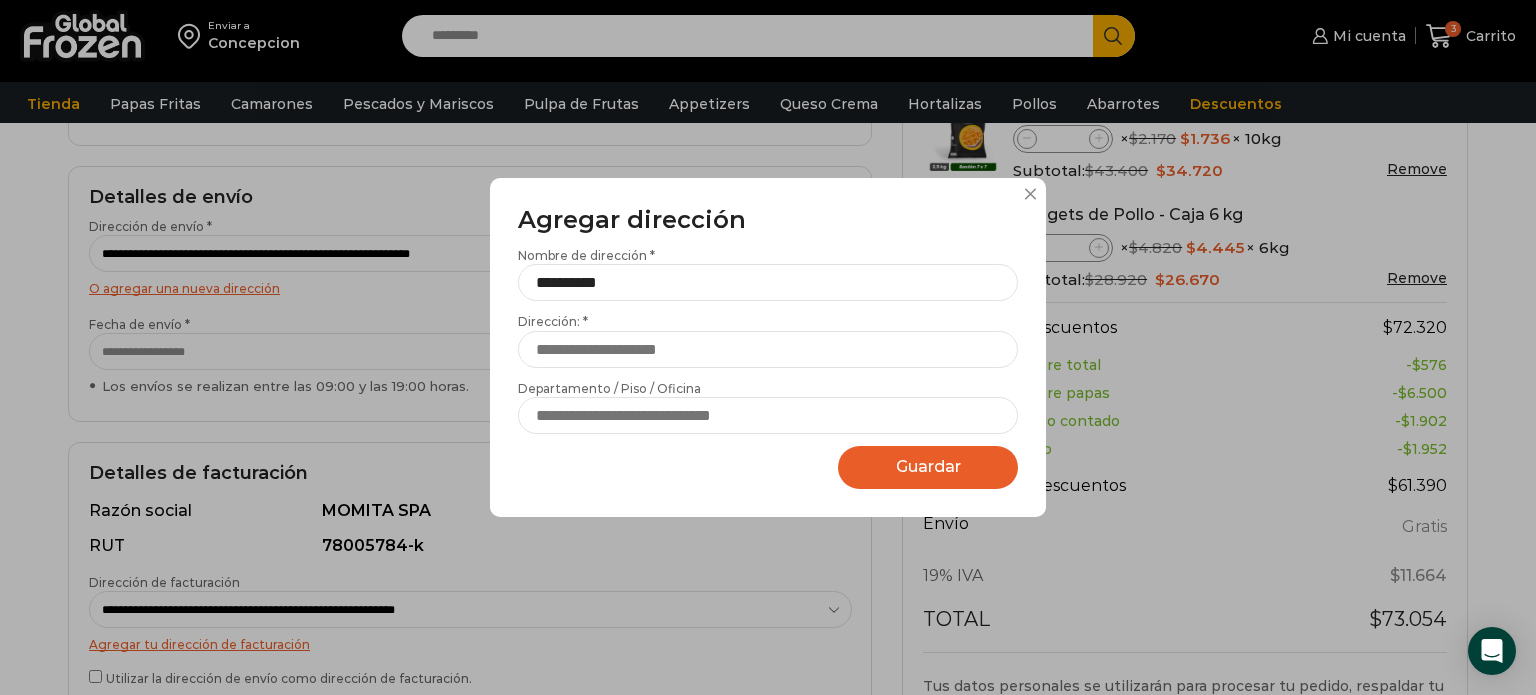 click on "**********" at bounding box center [768, 340] 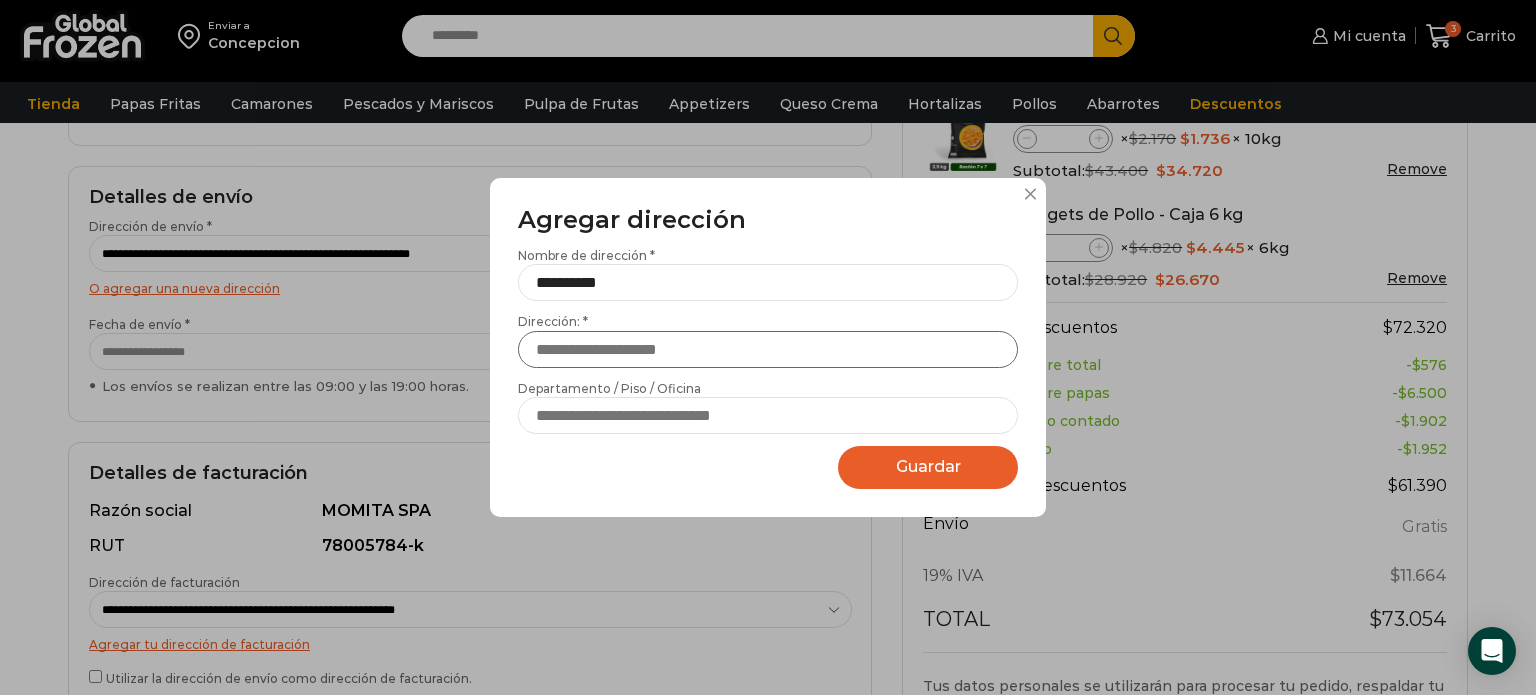 click on "Dirección: *" at bounding box center [768, 349] 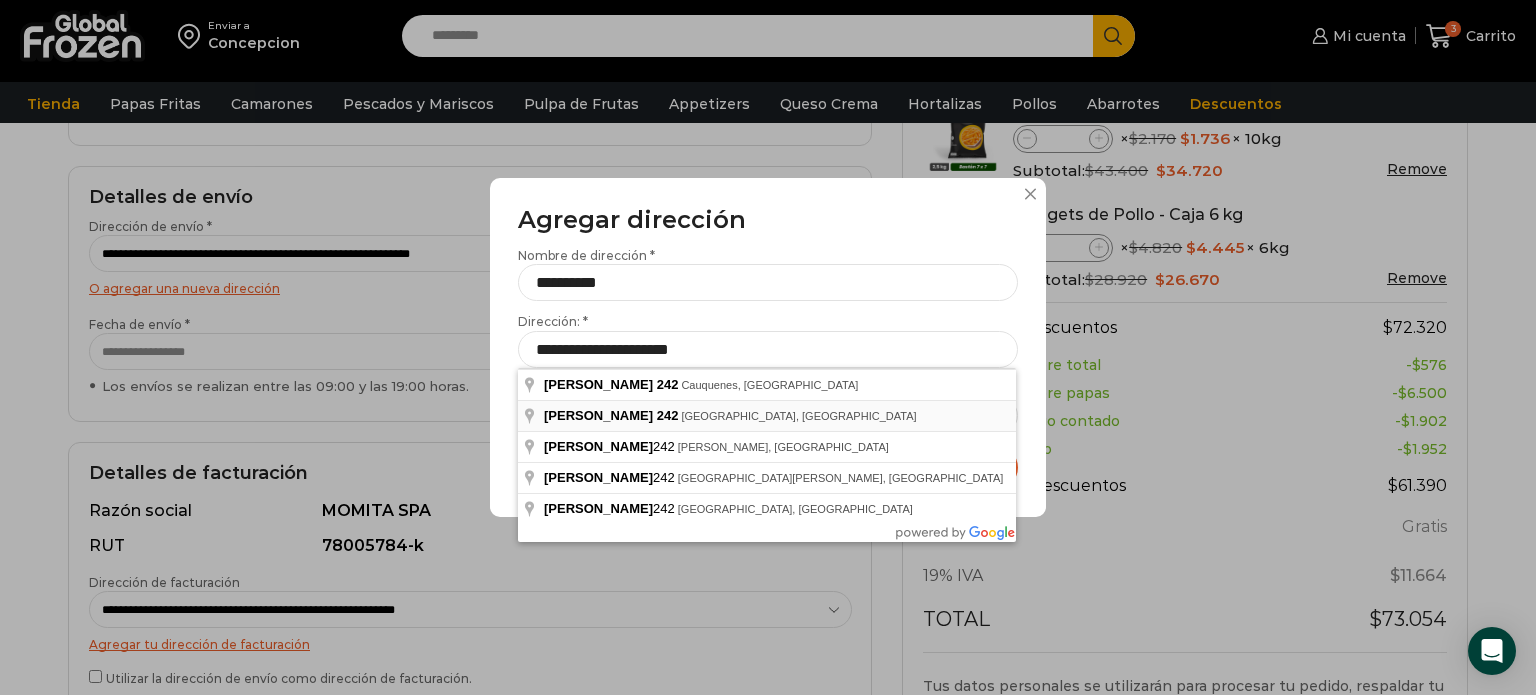 type on "**********" 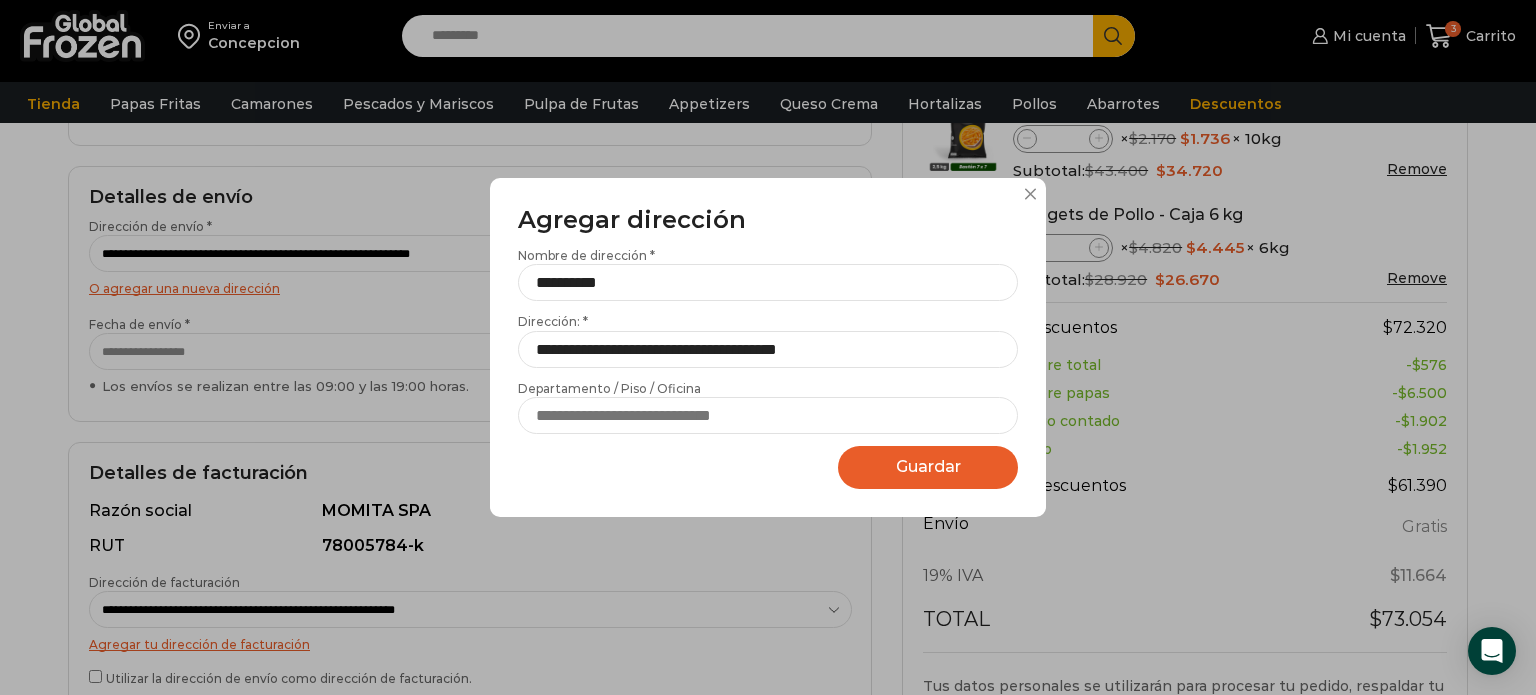 click on "Guardar" at bounding box center (928, 466) 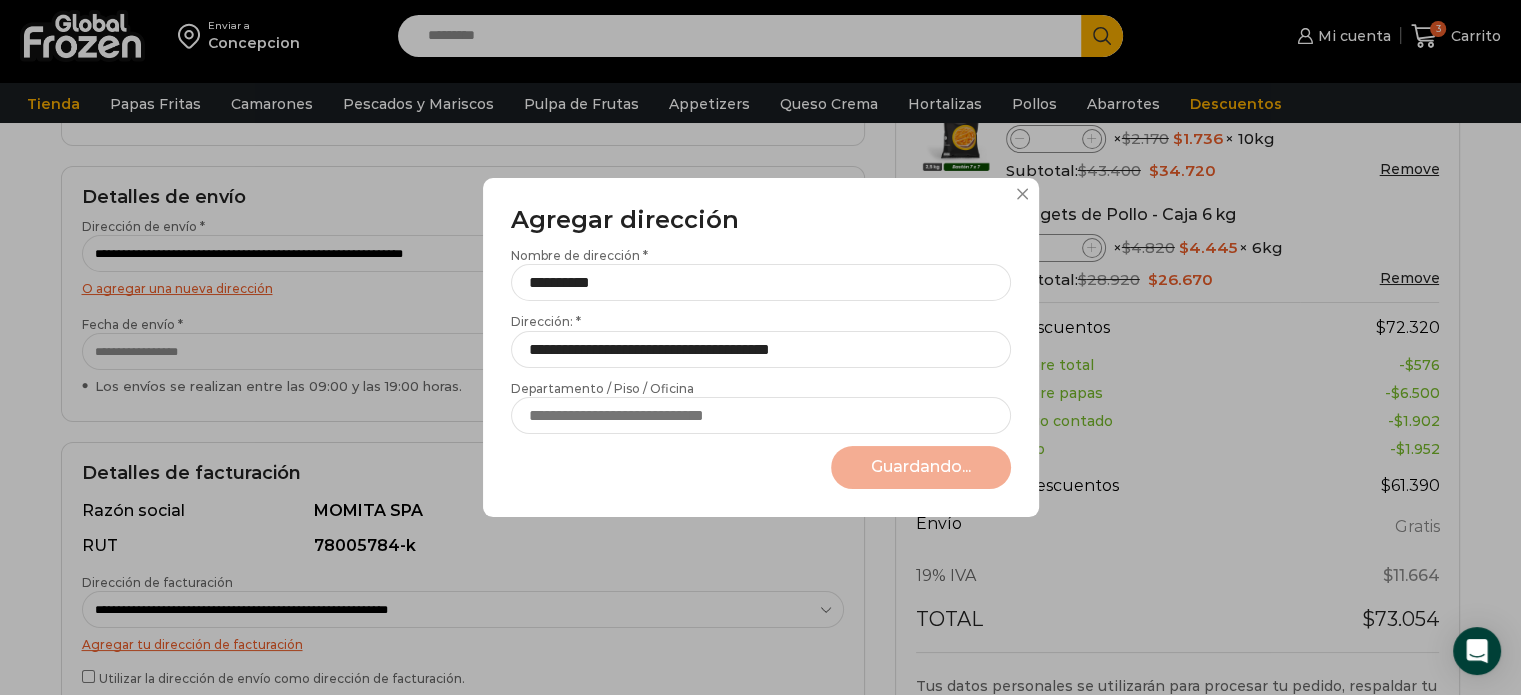 select on "*******" 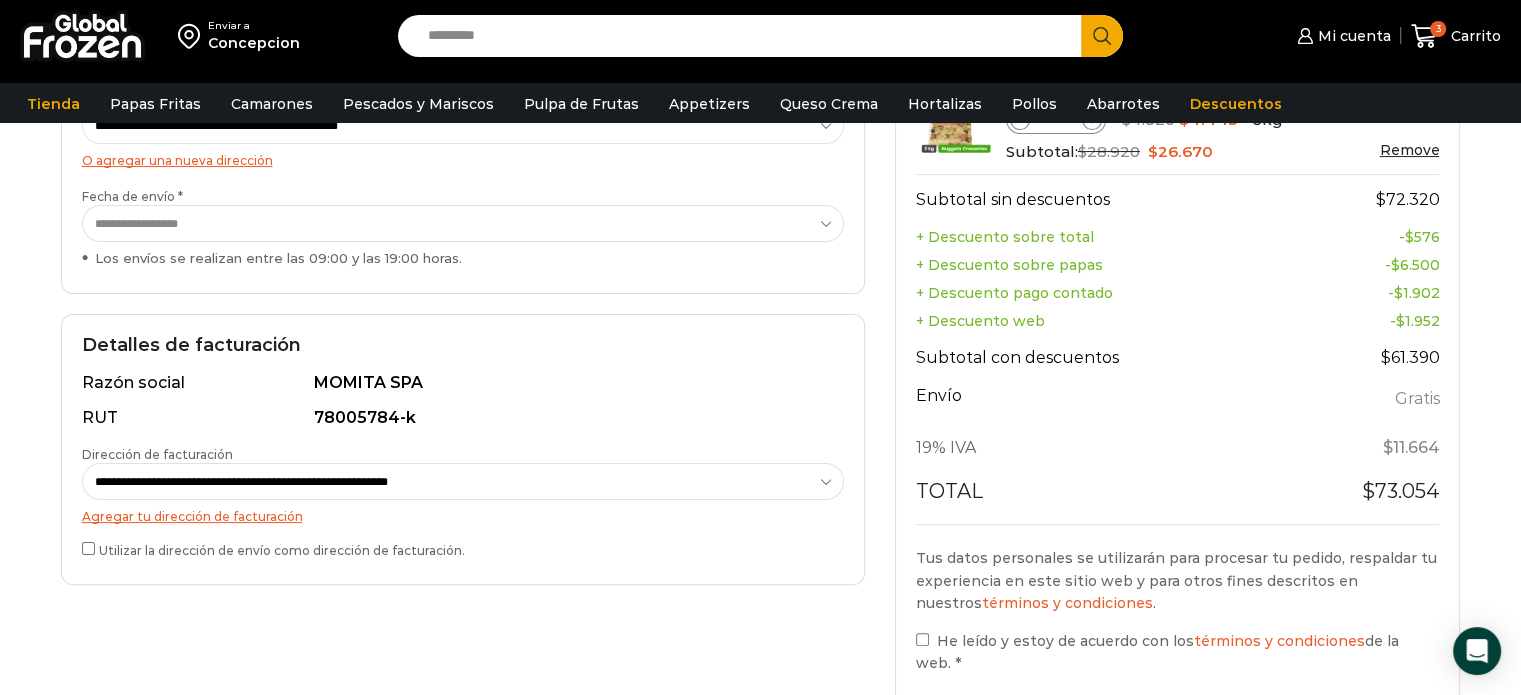 scroll, scrollTop: 383, scrollLeft: 0, axis: vertical 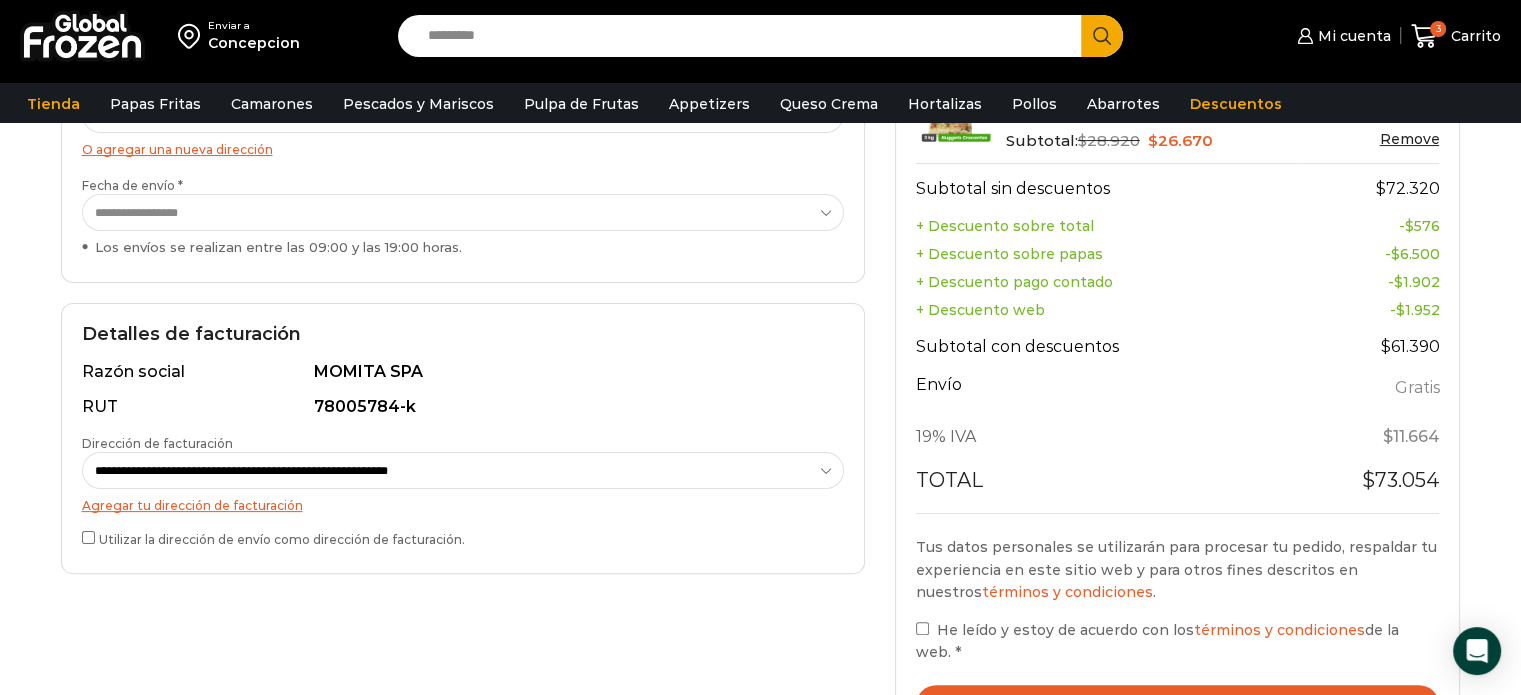 click on "**********" at bounding box center [463, 470] 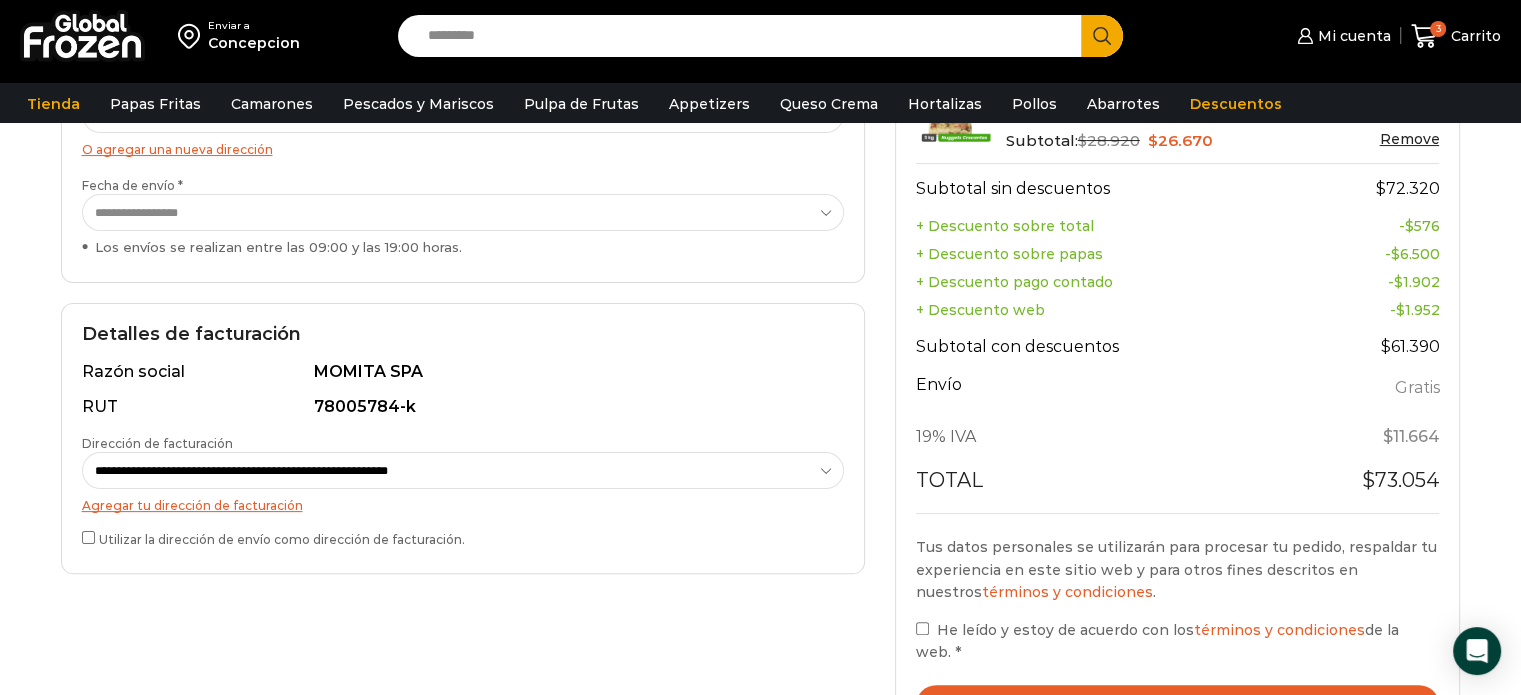 click on "**********" at bounding box center (463, 470) 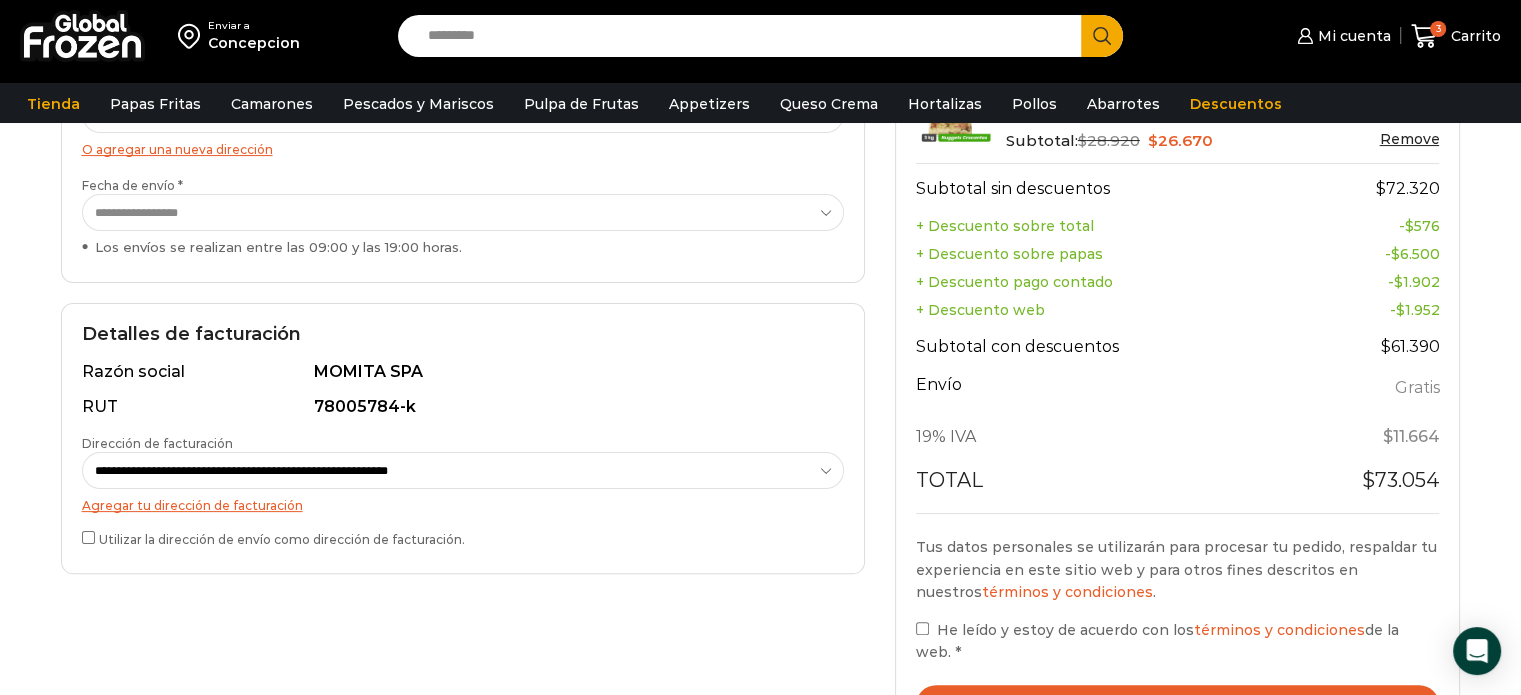 click on "Agregar tu dirección de facturación" at bounding box center [192, 505] 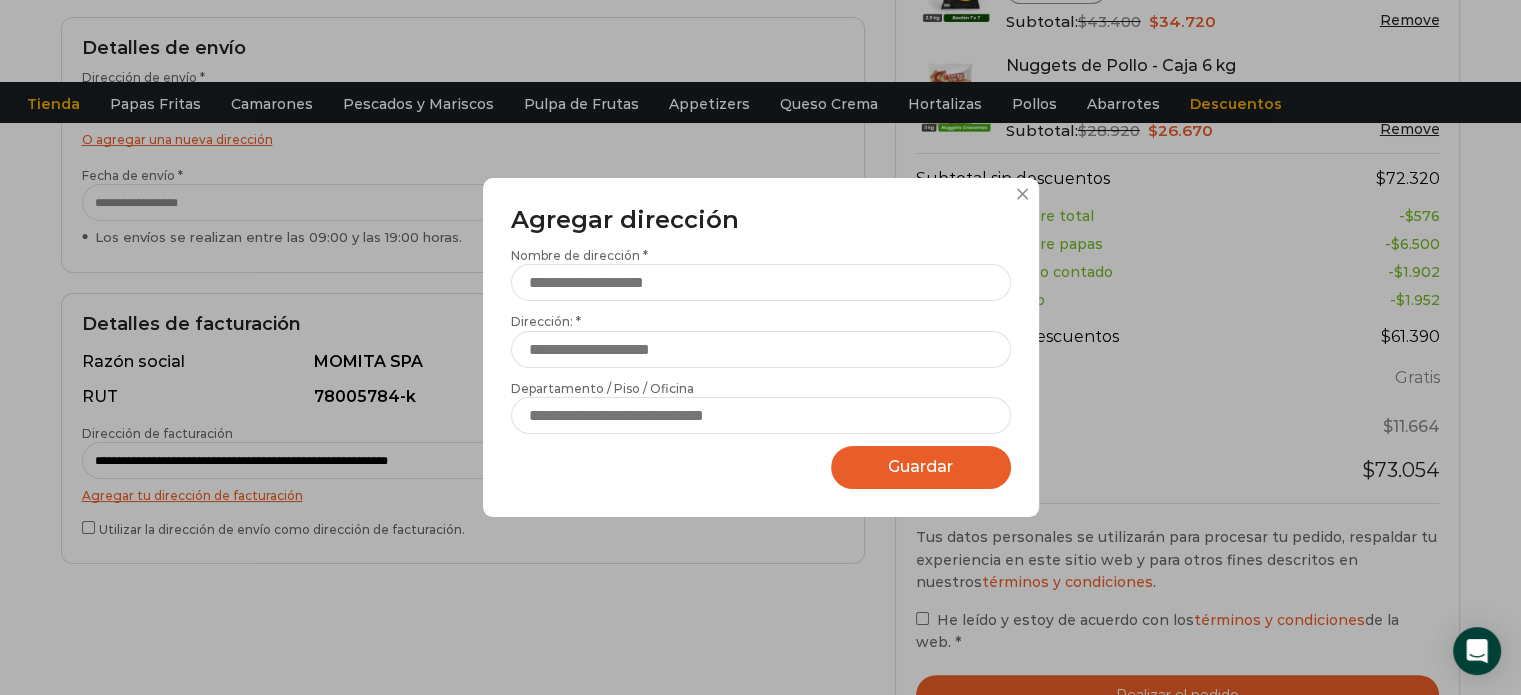 scroll, scrollTop: 0, scrollLeft: 0, axis: both 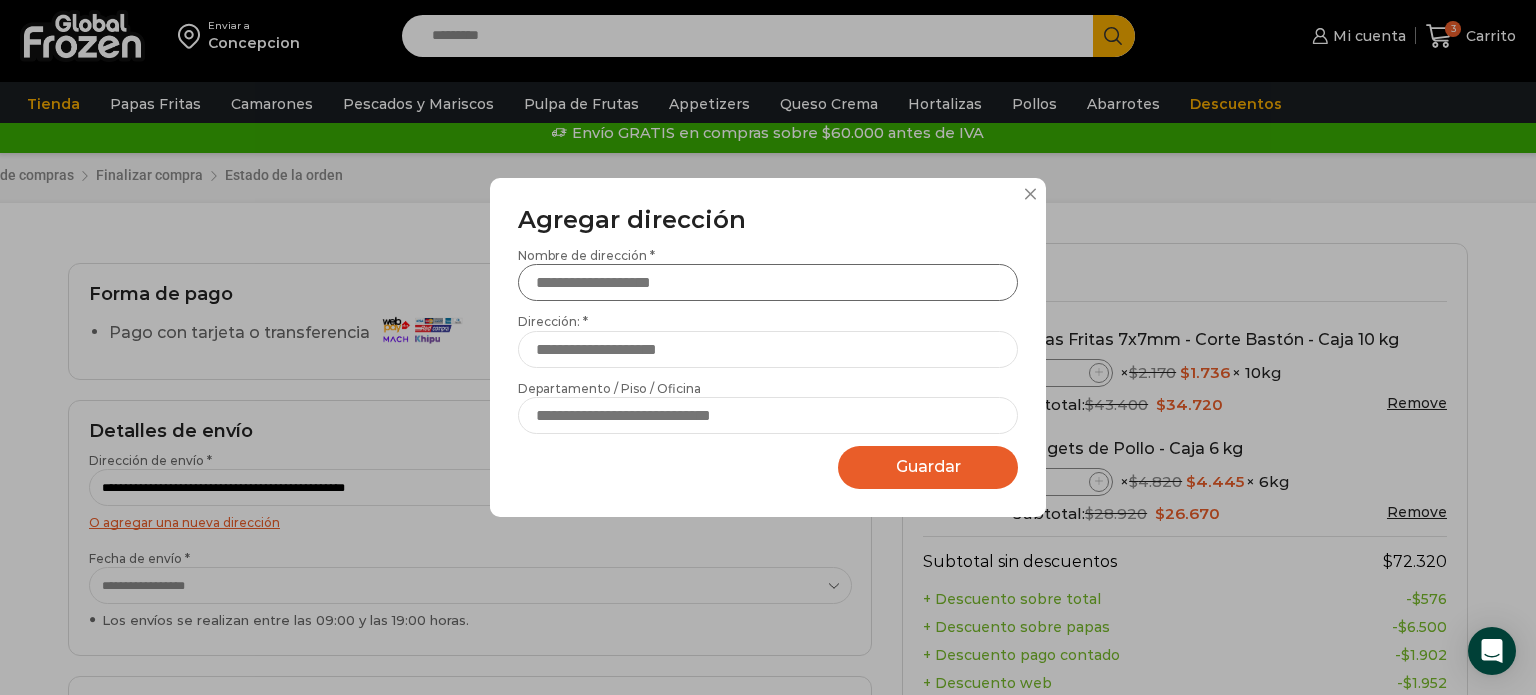 click on "Nombre de dirección *" at bounding box center [768, 282] 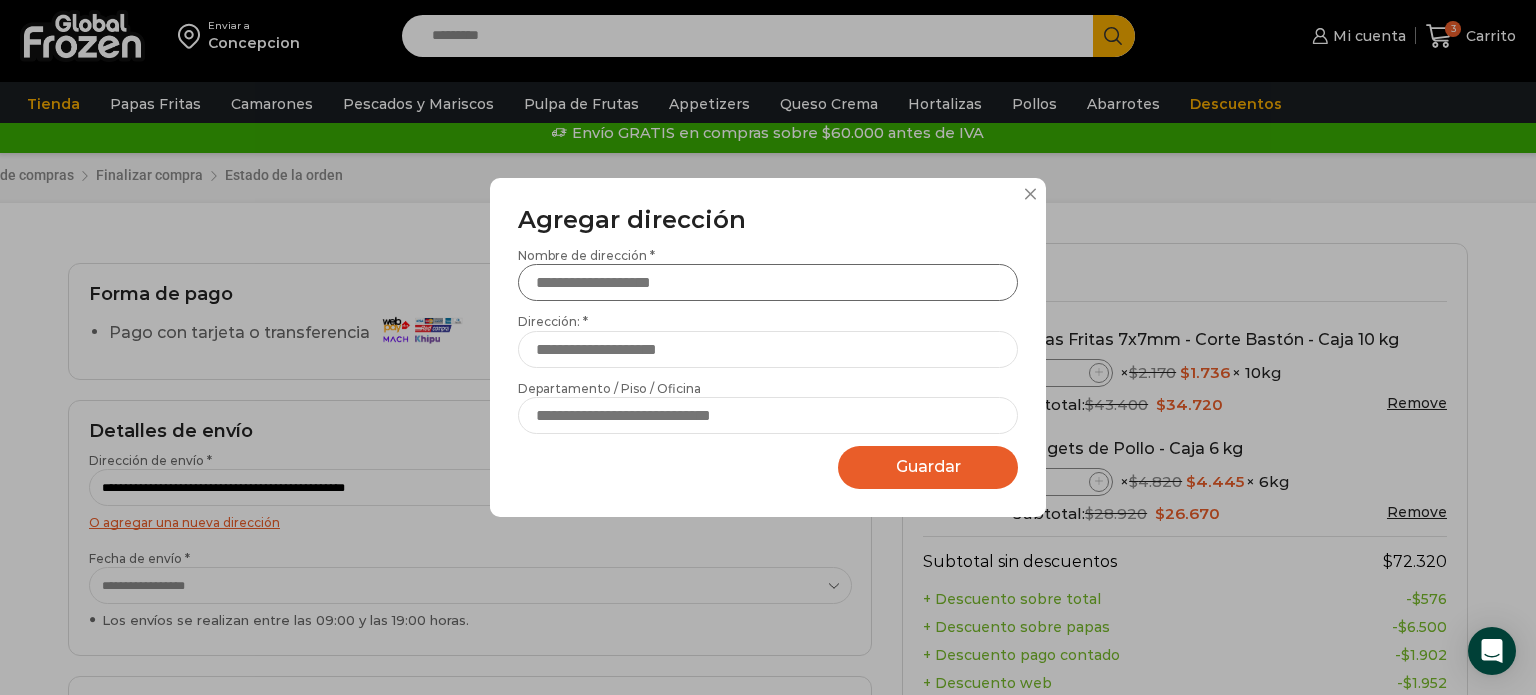 type on "**********" 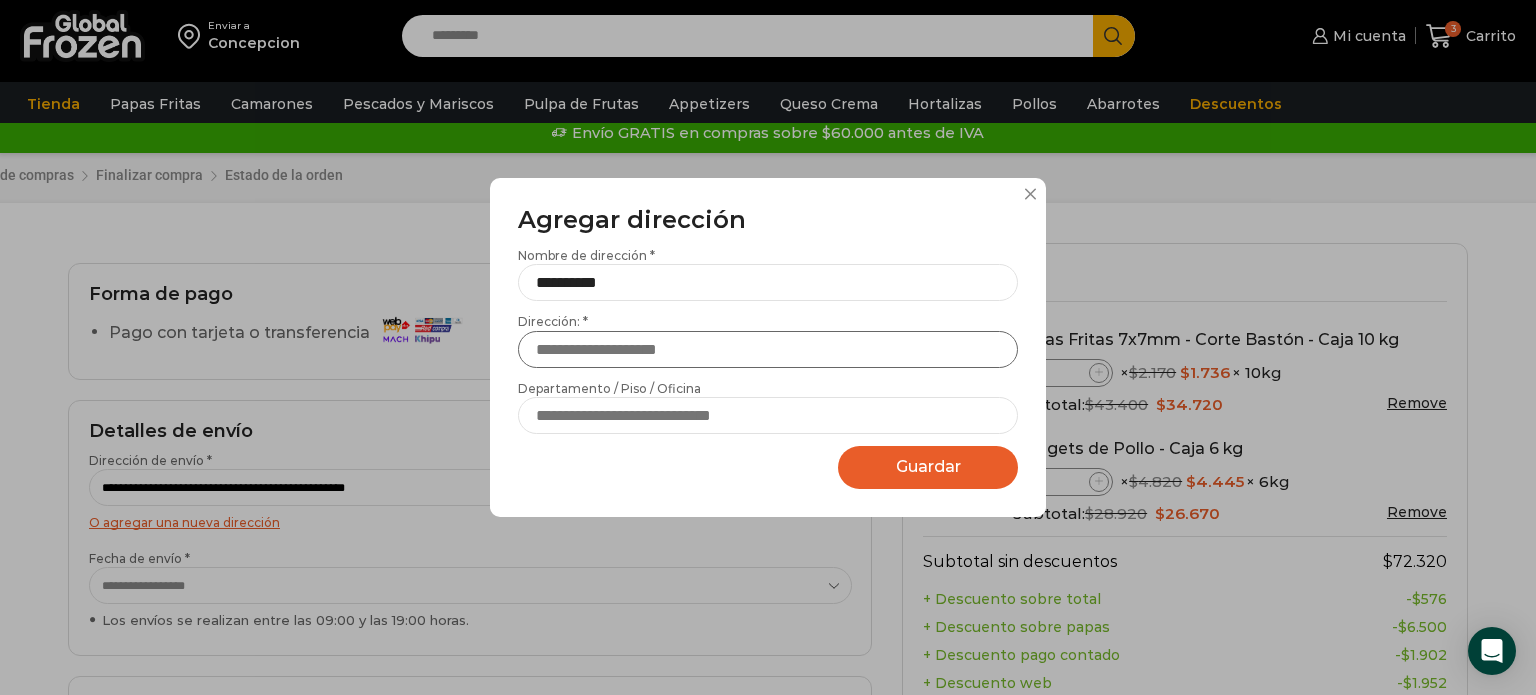 click on "Dirección: *" at bounding box center [768, 349] 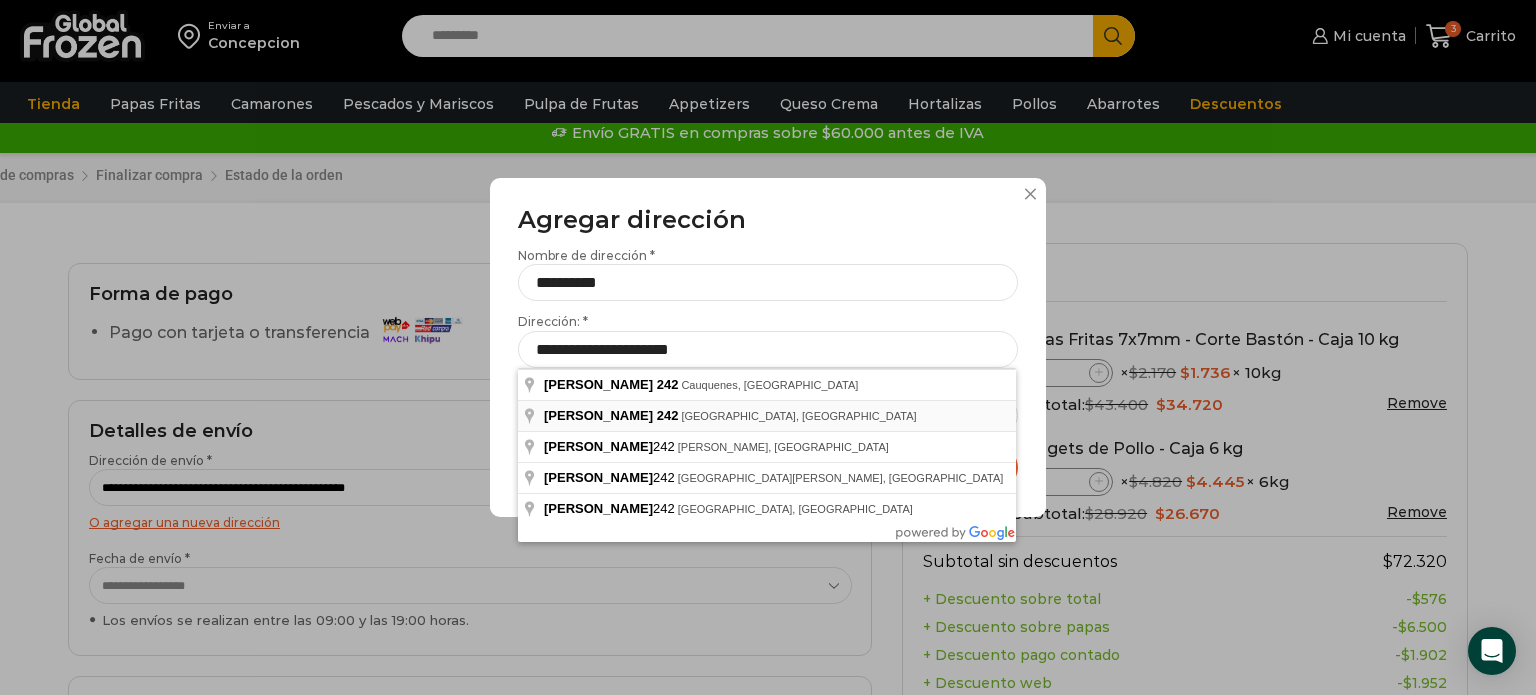 type on "**********" 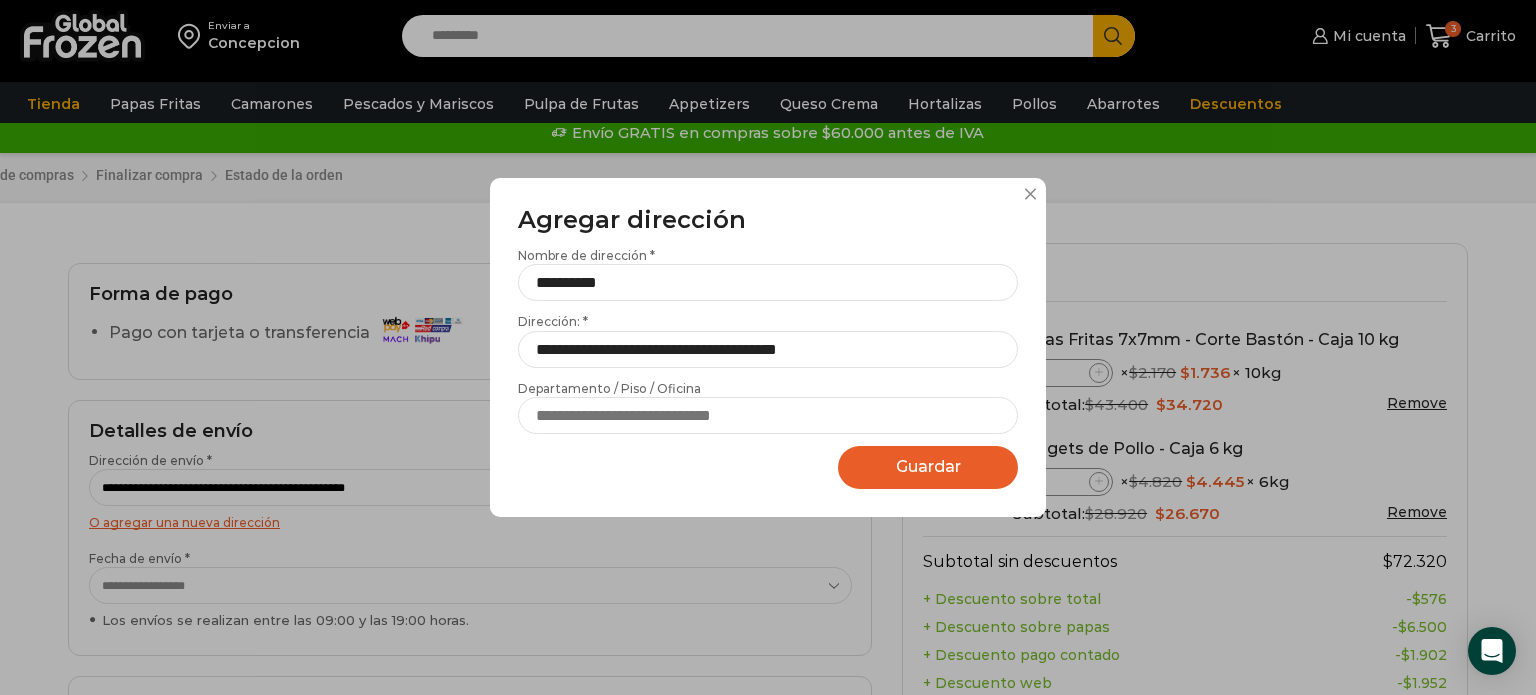 click on "Guardar Guardando..." at bounding box center [928, 467] 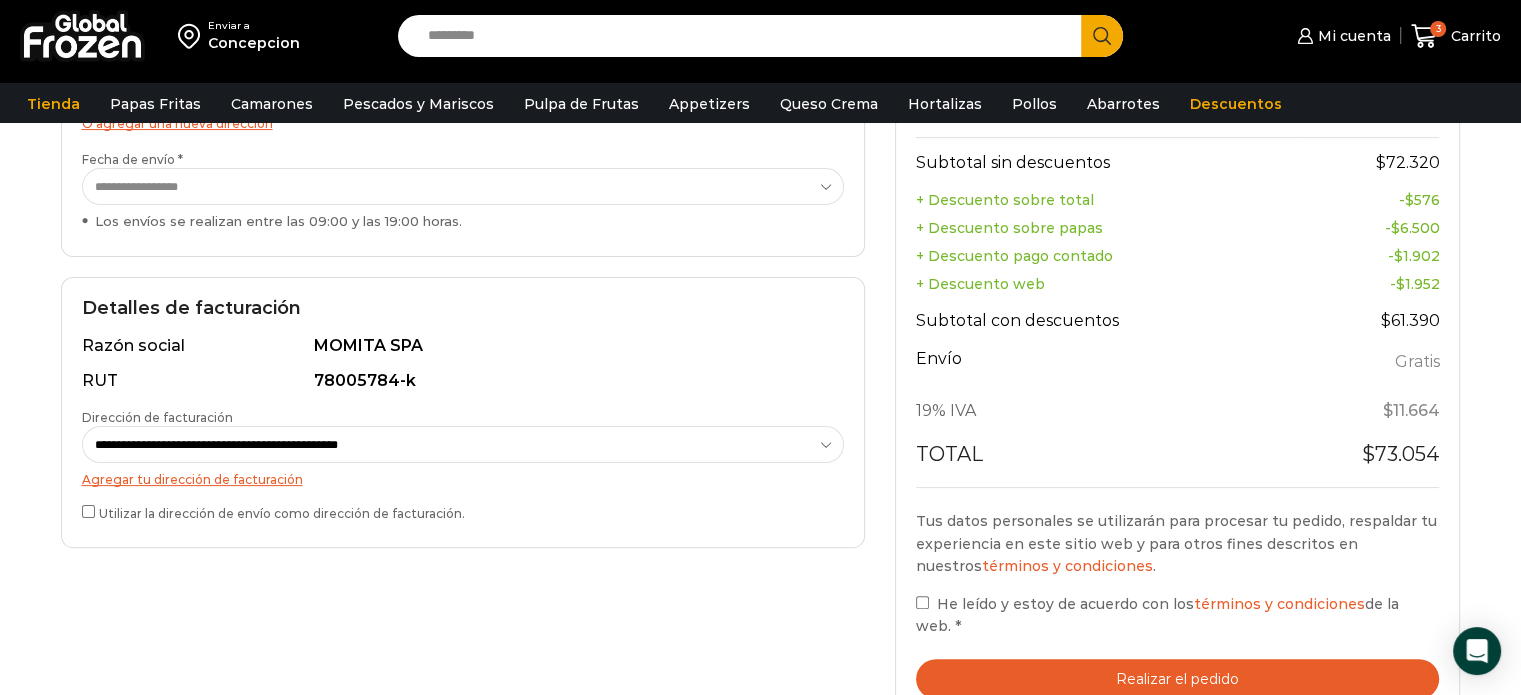 scroll, scrollTop: 401, scrollLeft: 0, axis: vertical 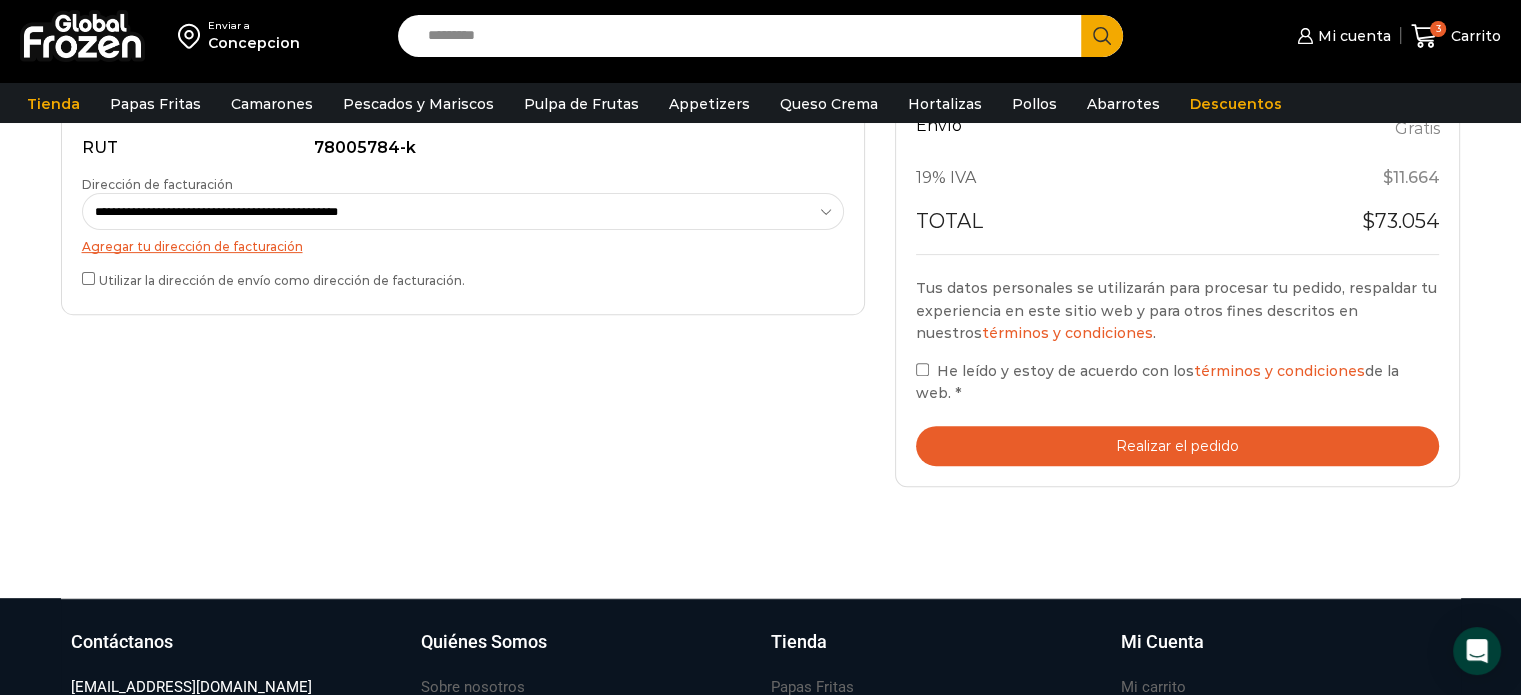 click on "Realizar el pedido" at bounding box center [1178, 446] 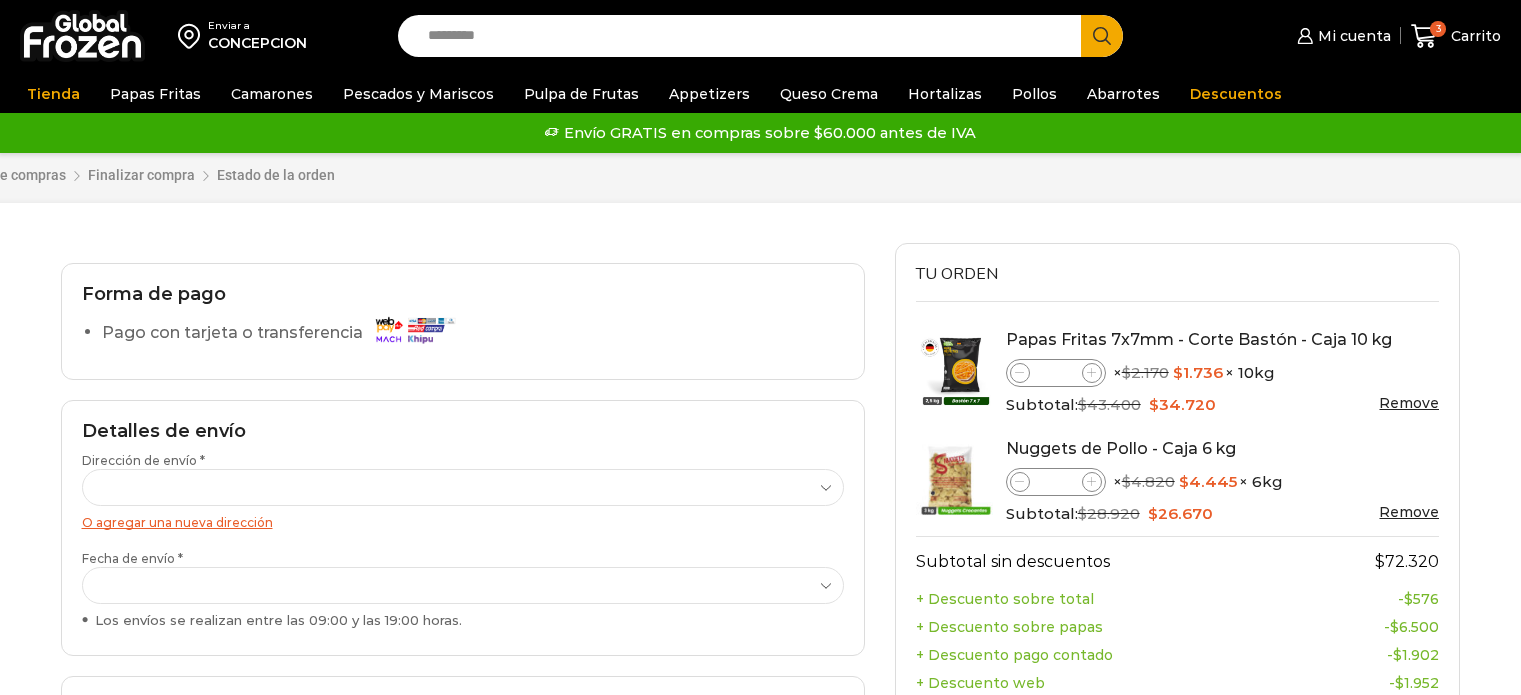 select 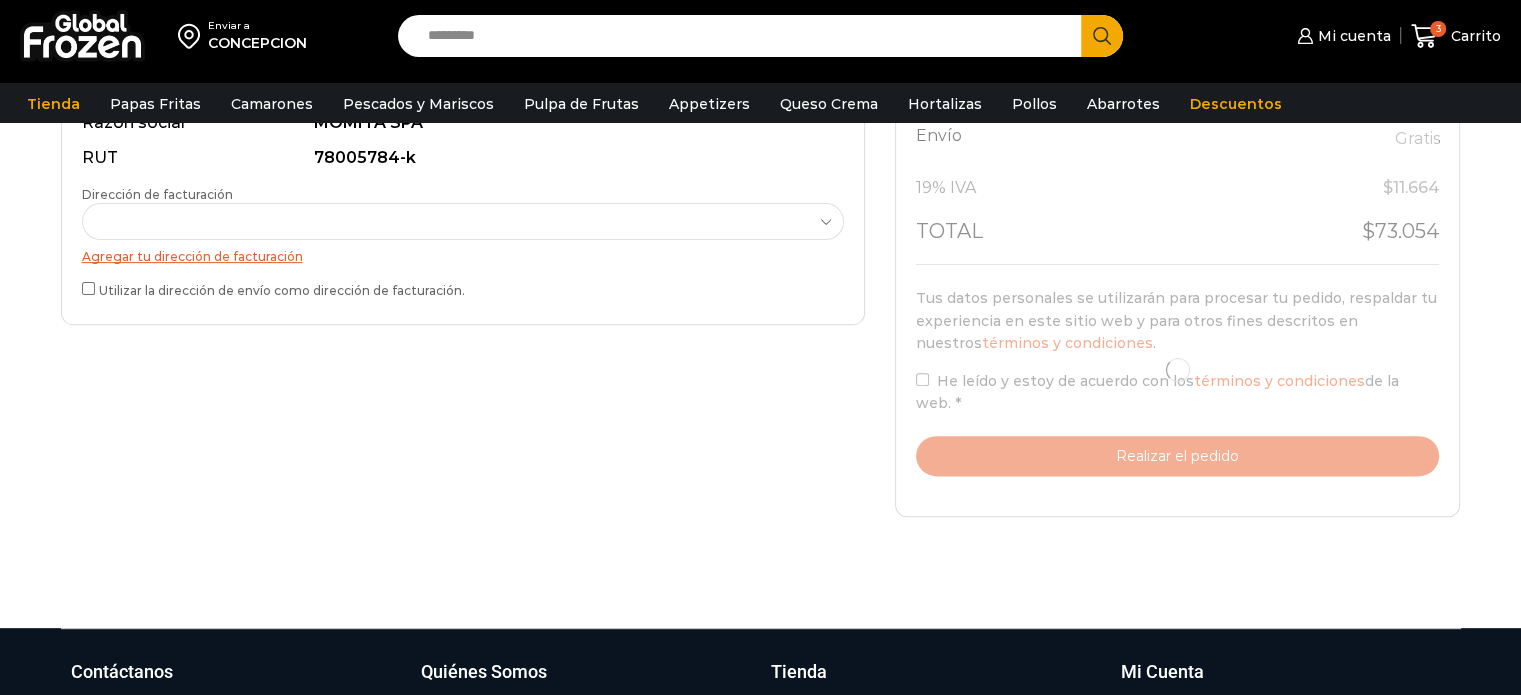 scroll, scrollTop: 0, scrollLeft: 0, axis: both 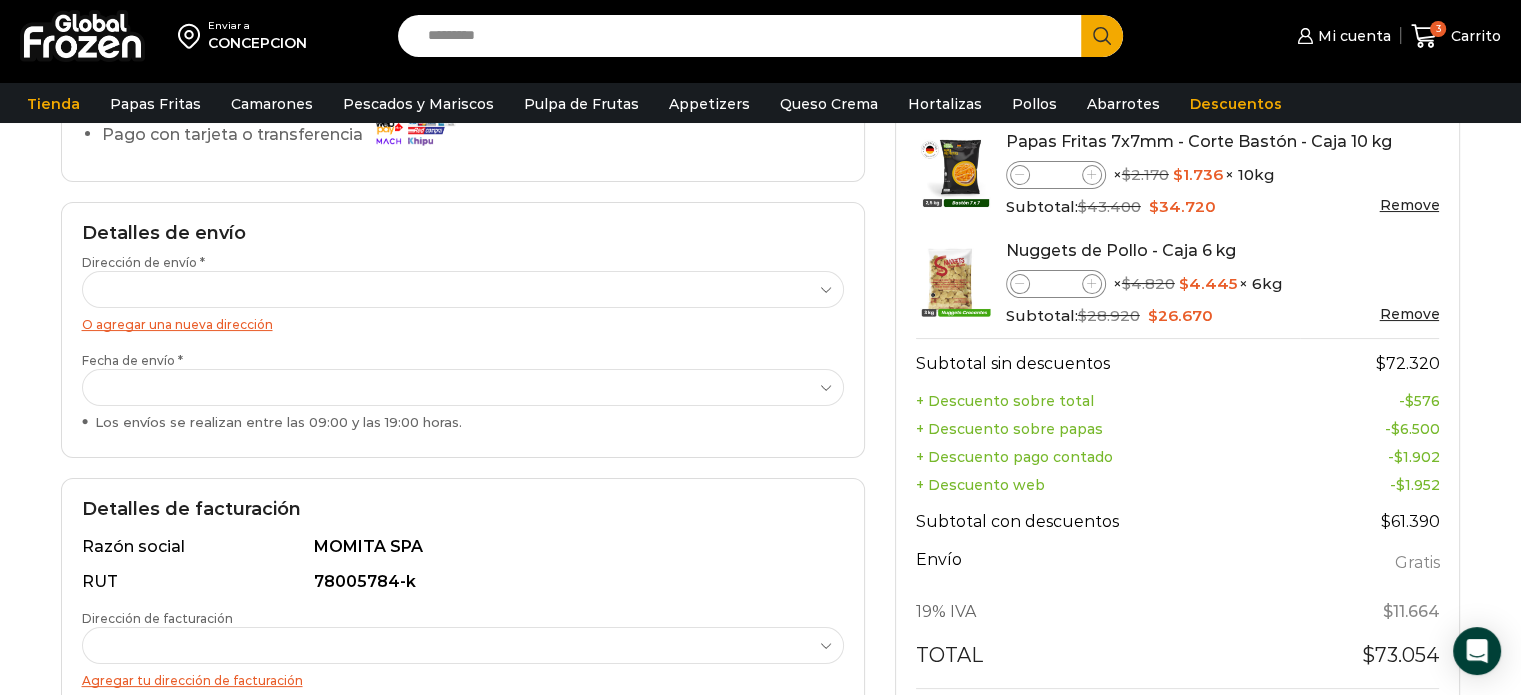 click on "**********" at bounding box center (463, 289) 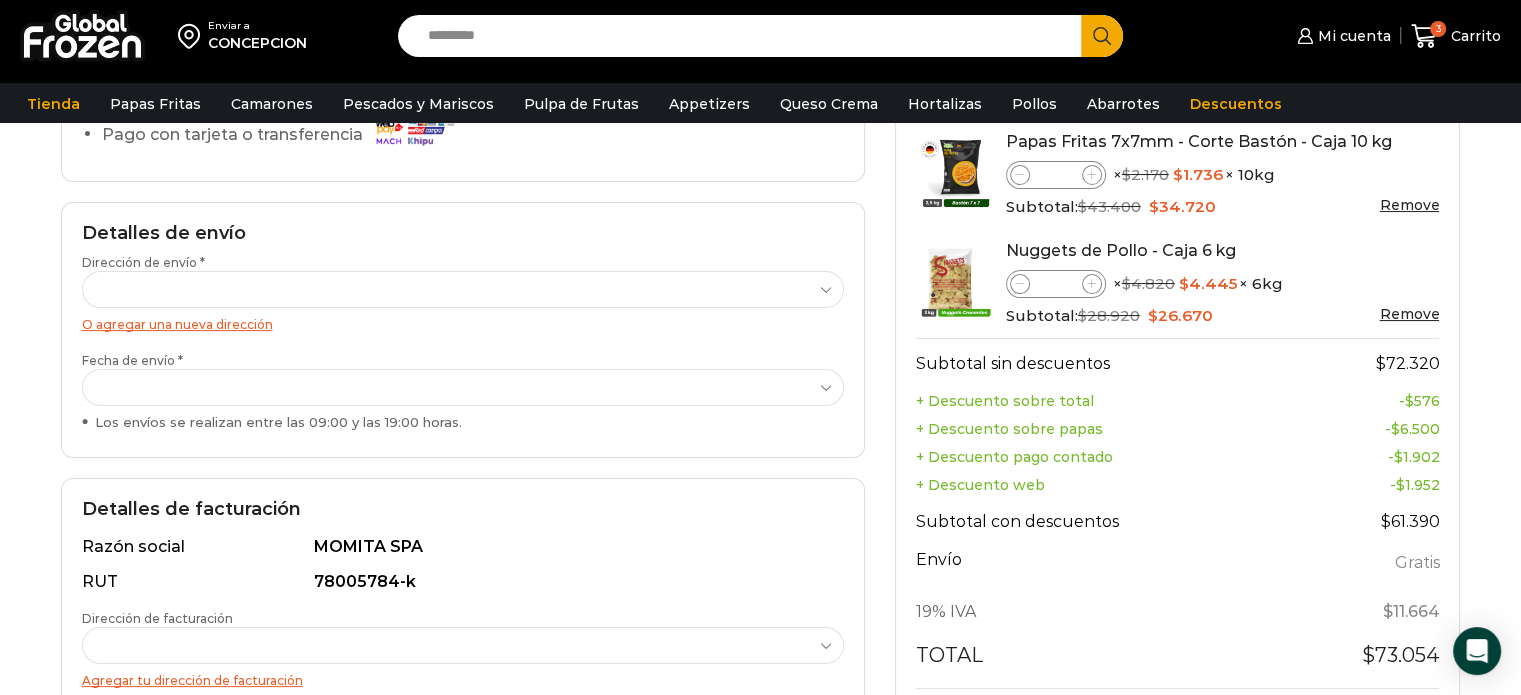 select on "*" 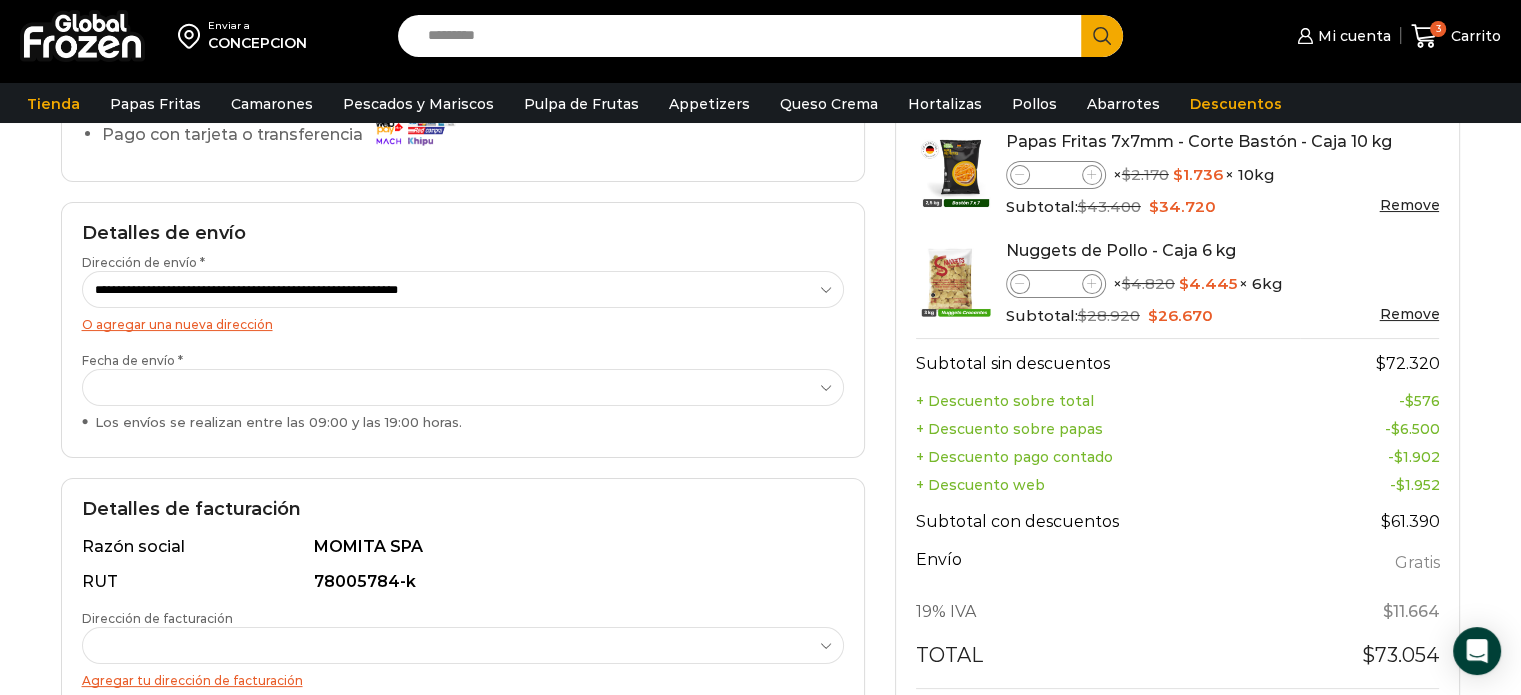click on "**********" at bounding box center (463, 289) 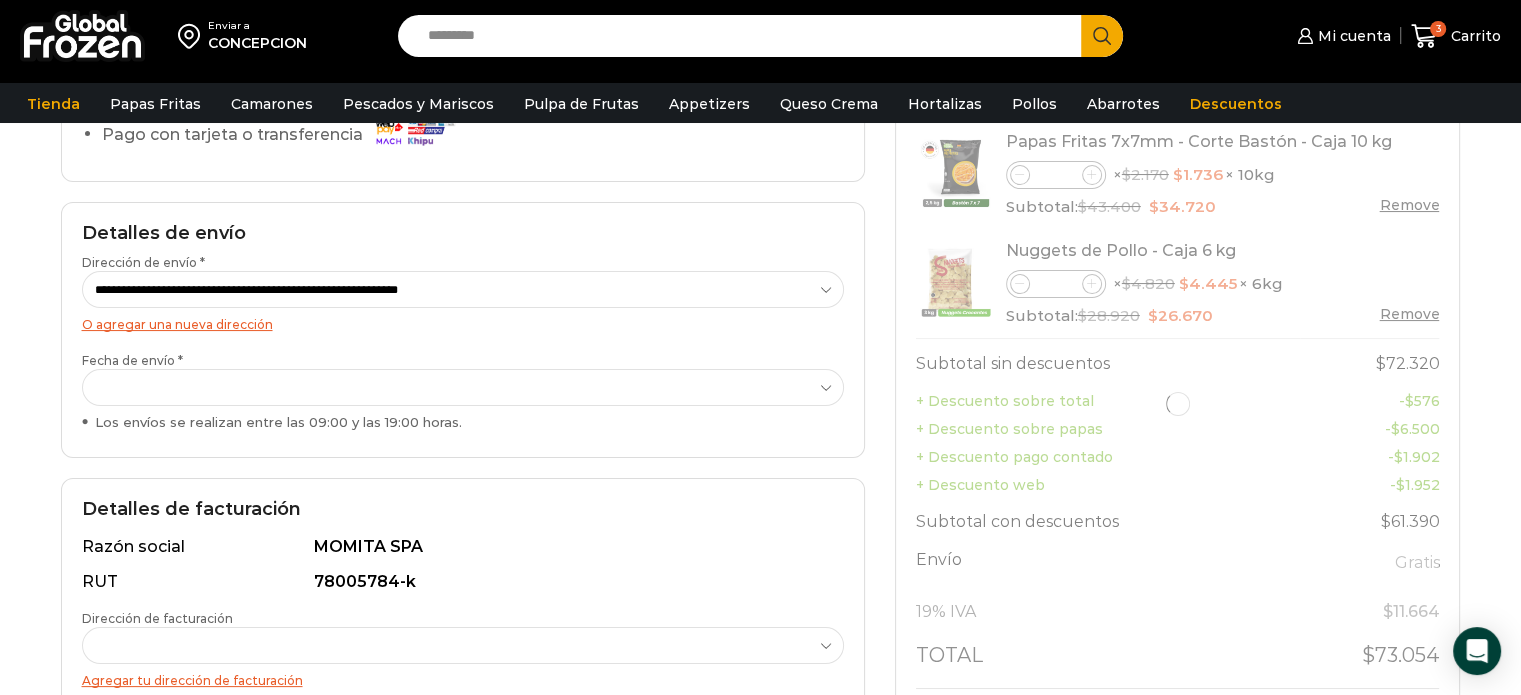 click on "**********" at bounding box center [463, 387] 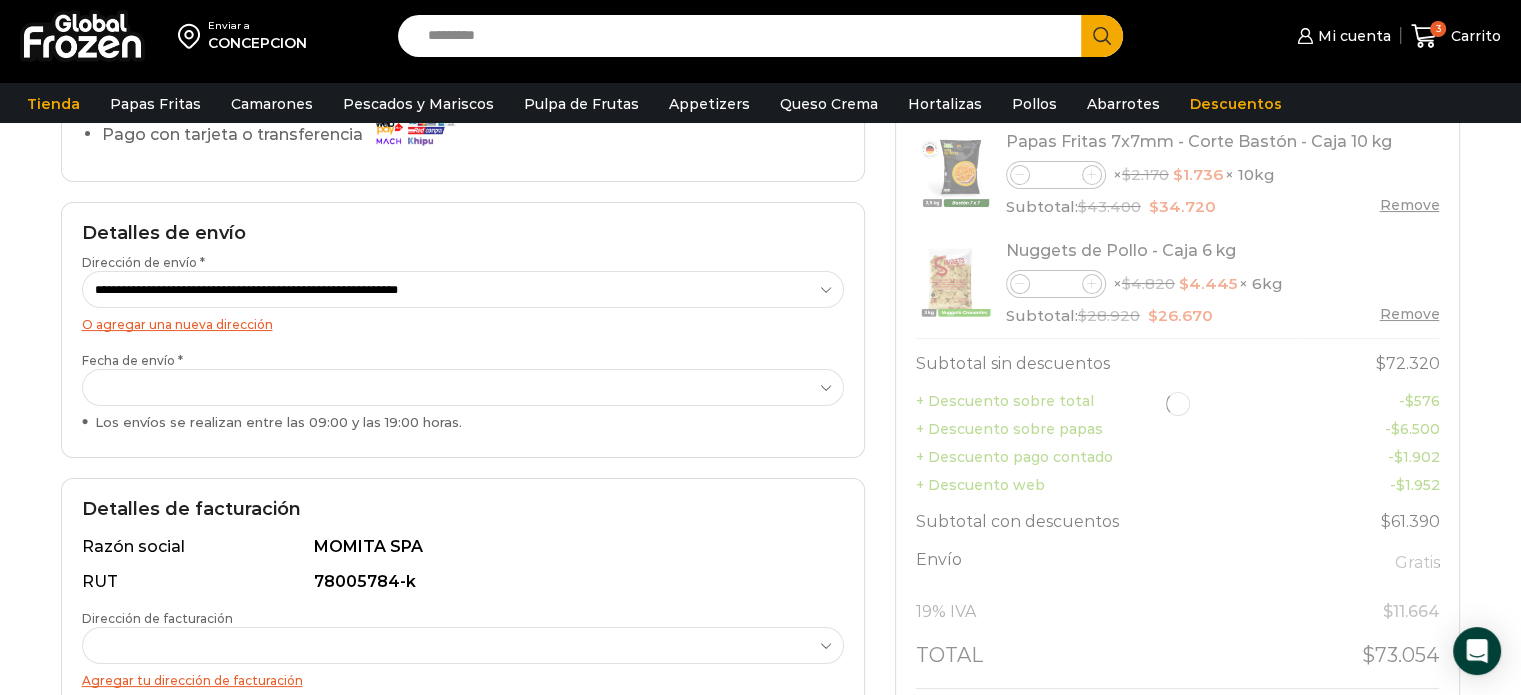 click on "**********" at bounding box center (463, 387) 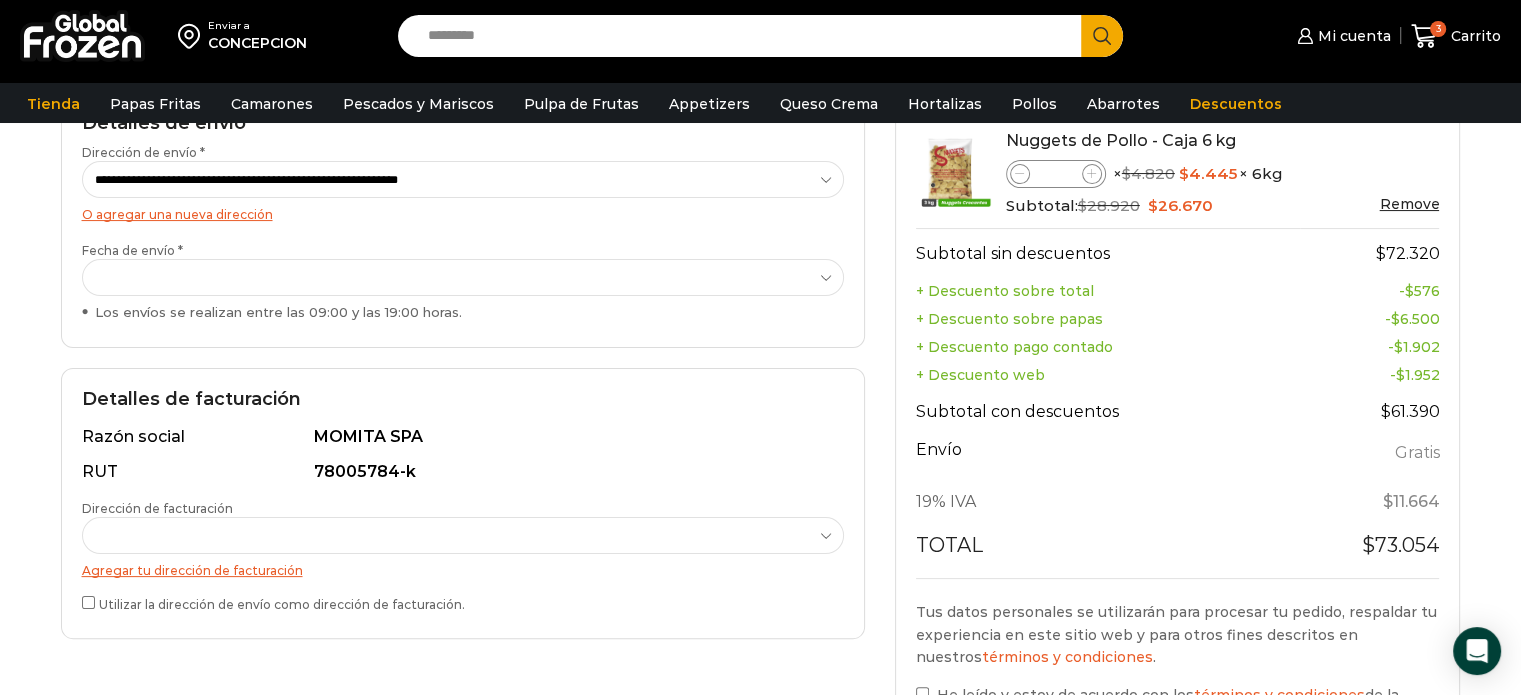 scroll, scrollTop: 320, scrollLeft: 0, axis: vertical 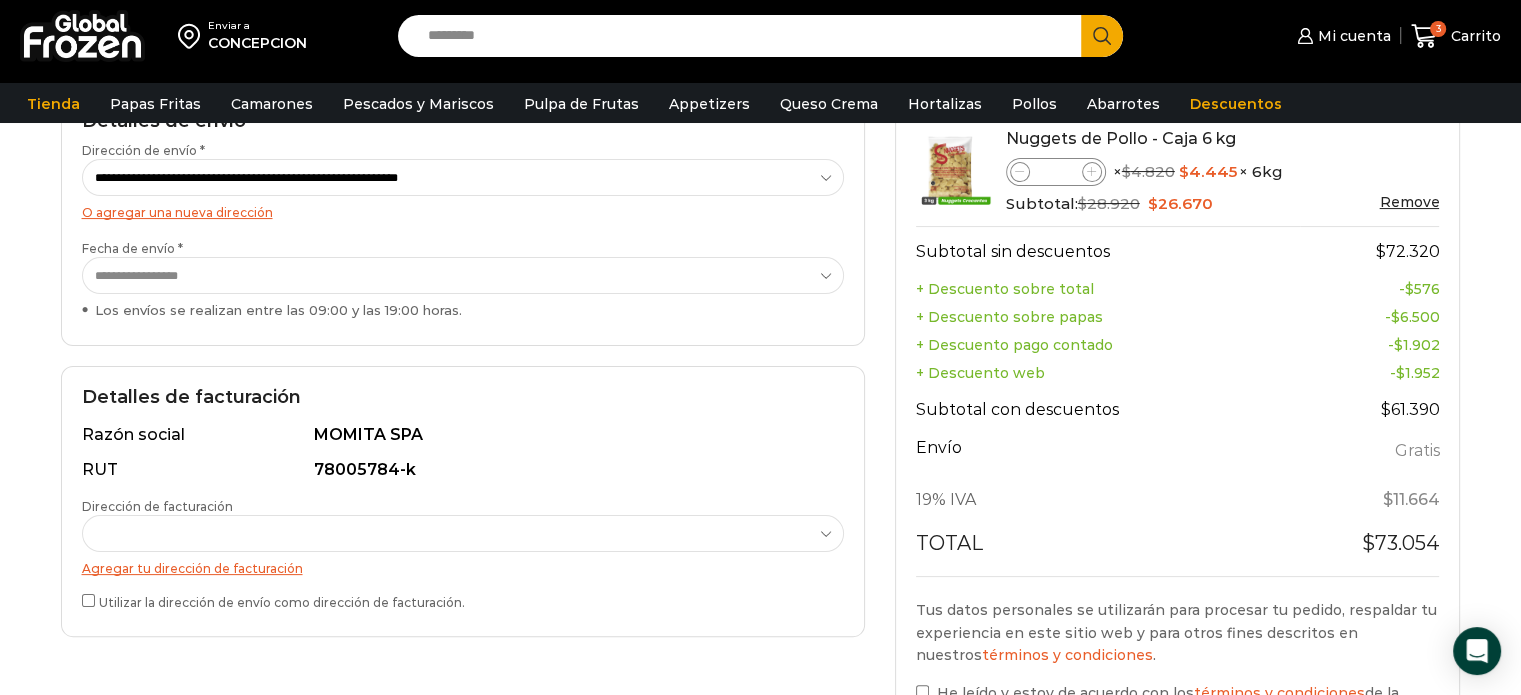 click on "**********" at bounding box center [463, 533] 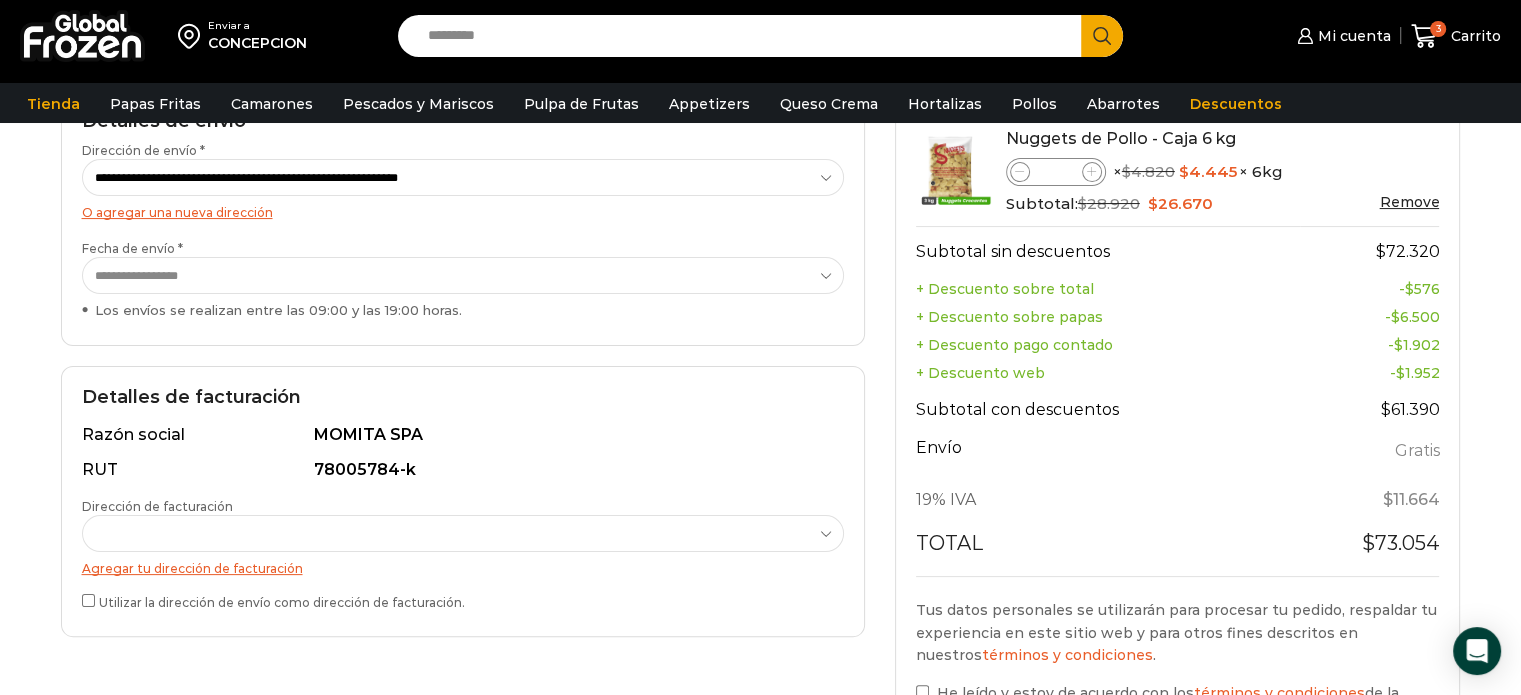click on "Agregar tu dirección de facturación" at bounding box center (192, 568) 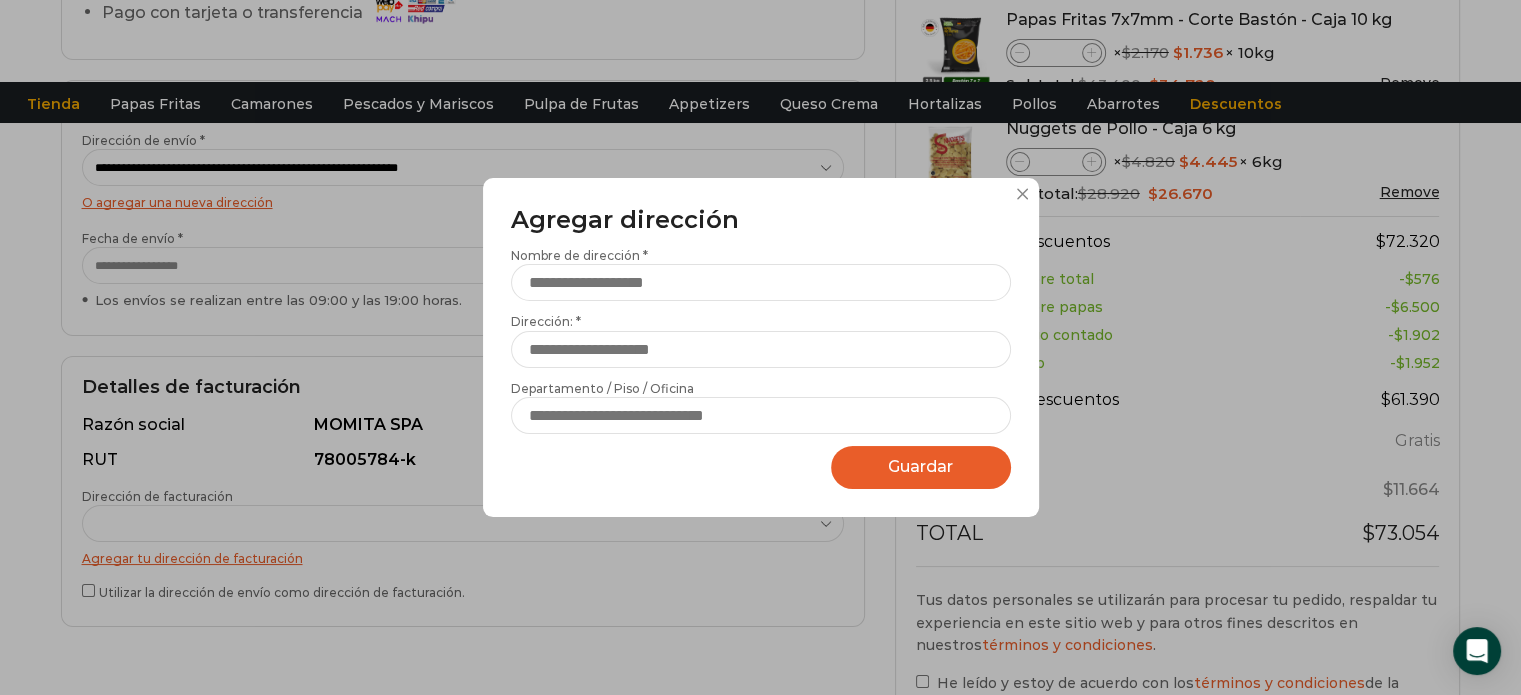 scroll, scrollTop: 0, scrollLeft: 0, axis: both 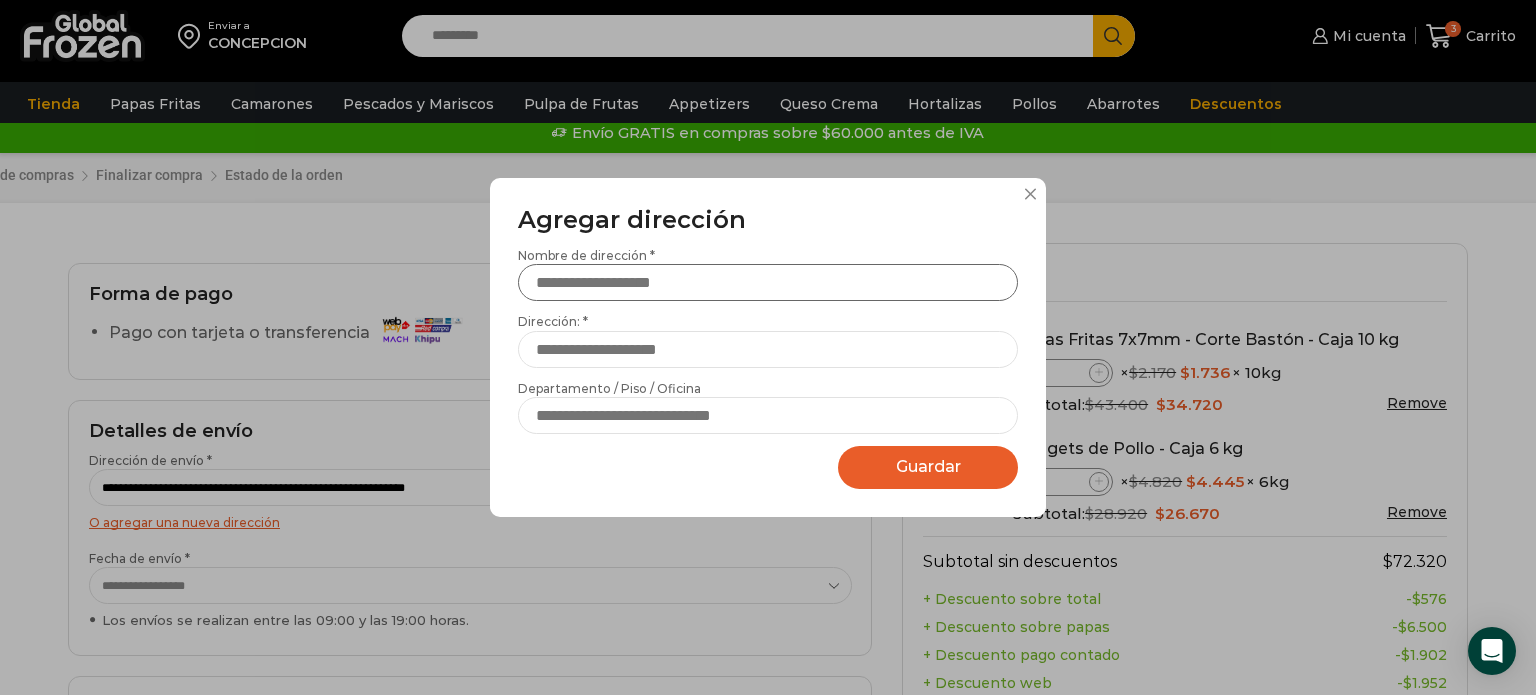 click on "Nombre de dirección *" at bounding box center [768, 282] 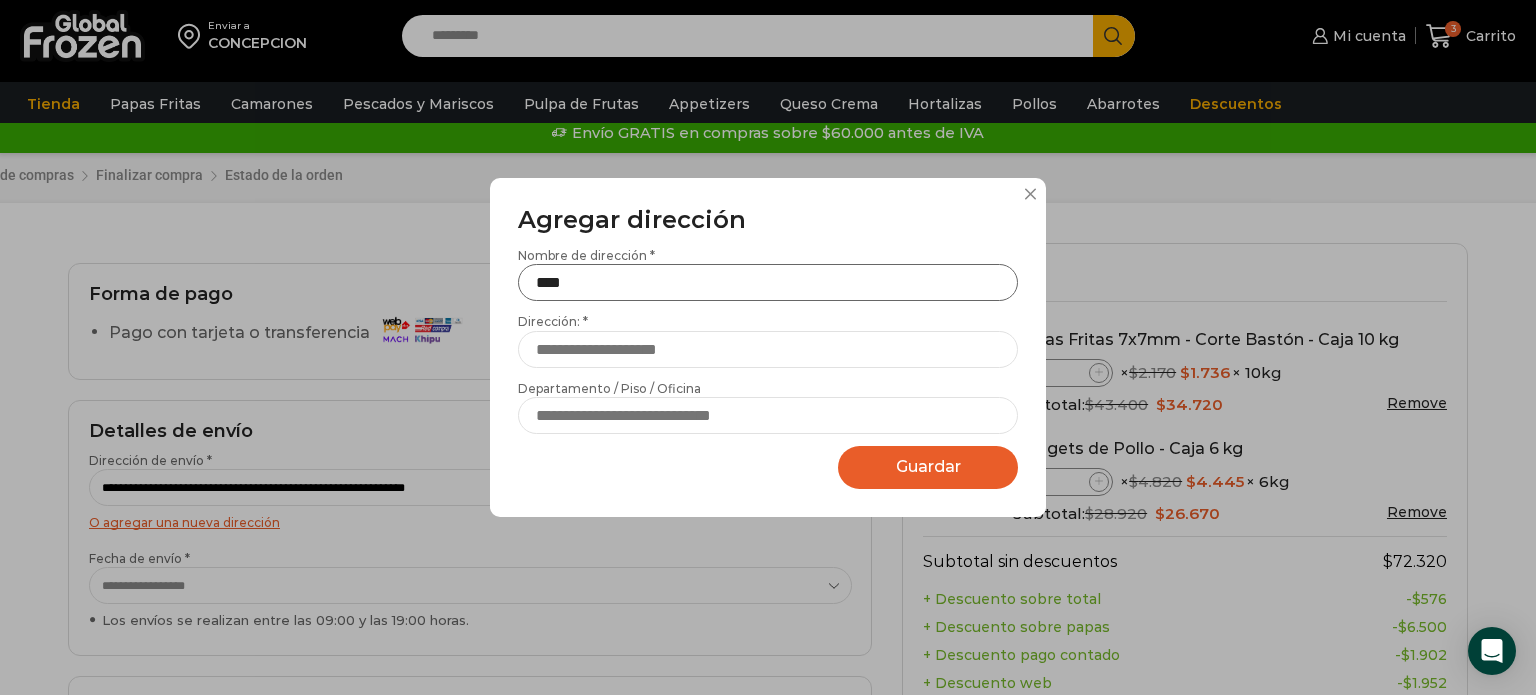 type on "**********" 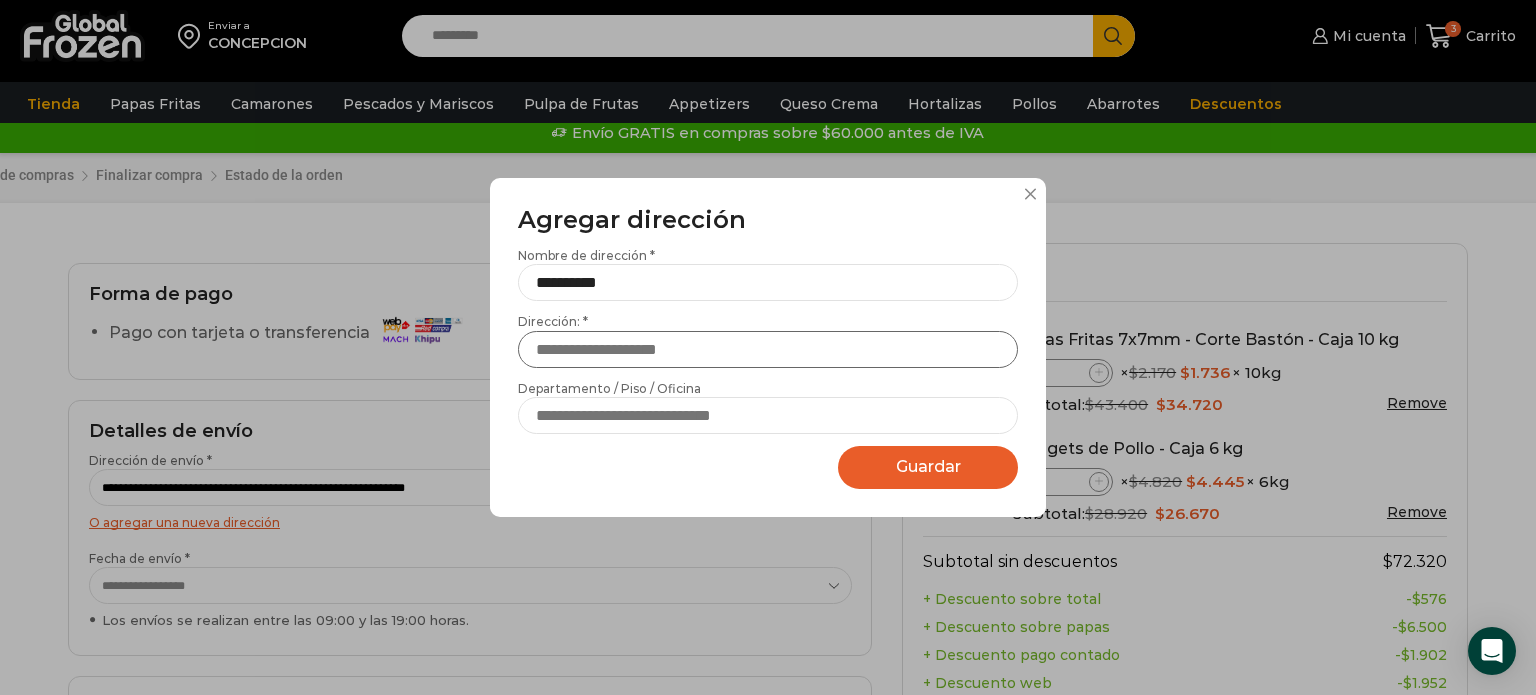 click on "Dirección: *" at bounding box center (768, 349) 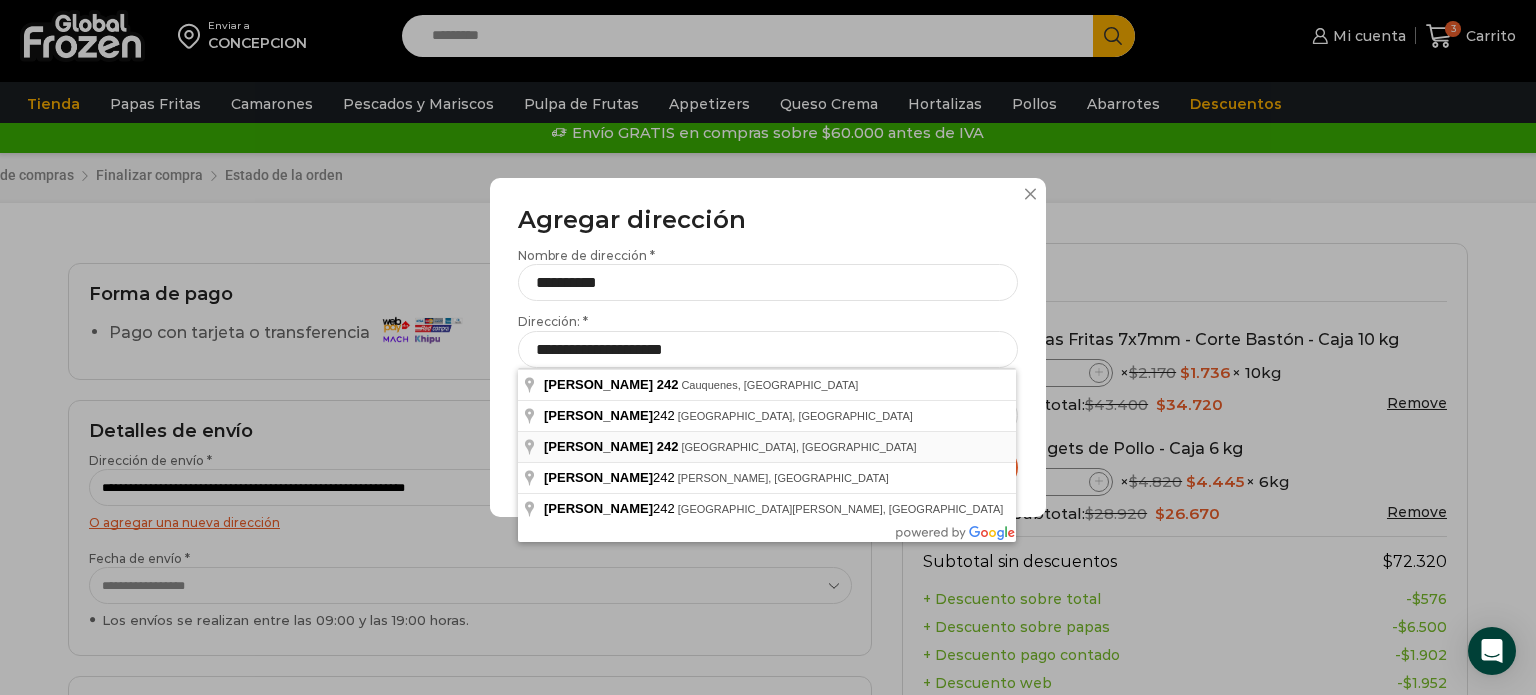 type on "**********" 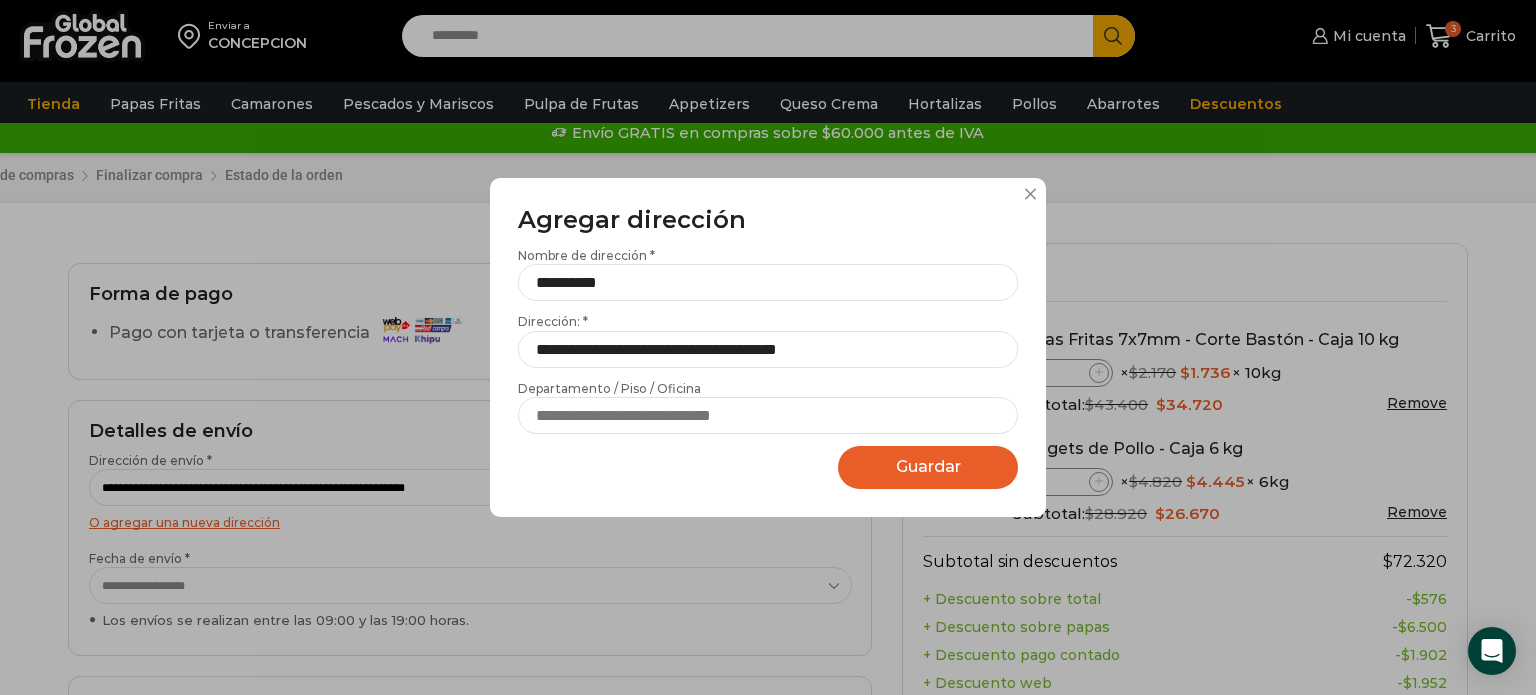 click on "Guardar" at bounding box center [928, 466] 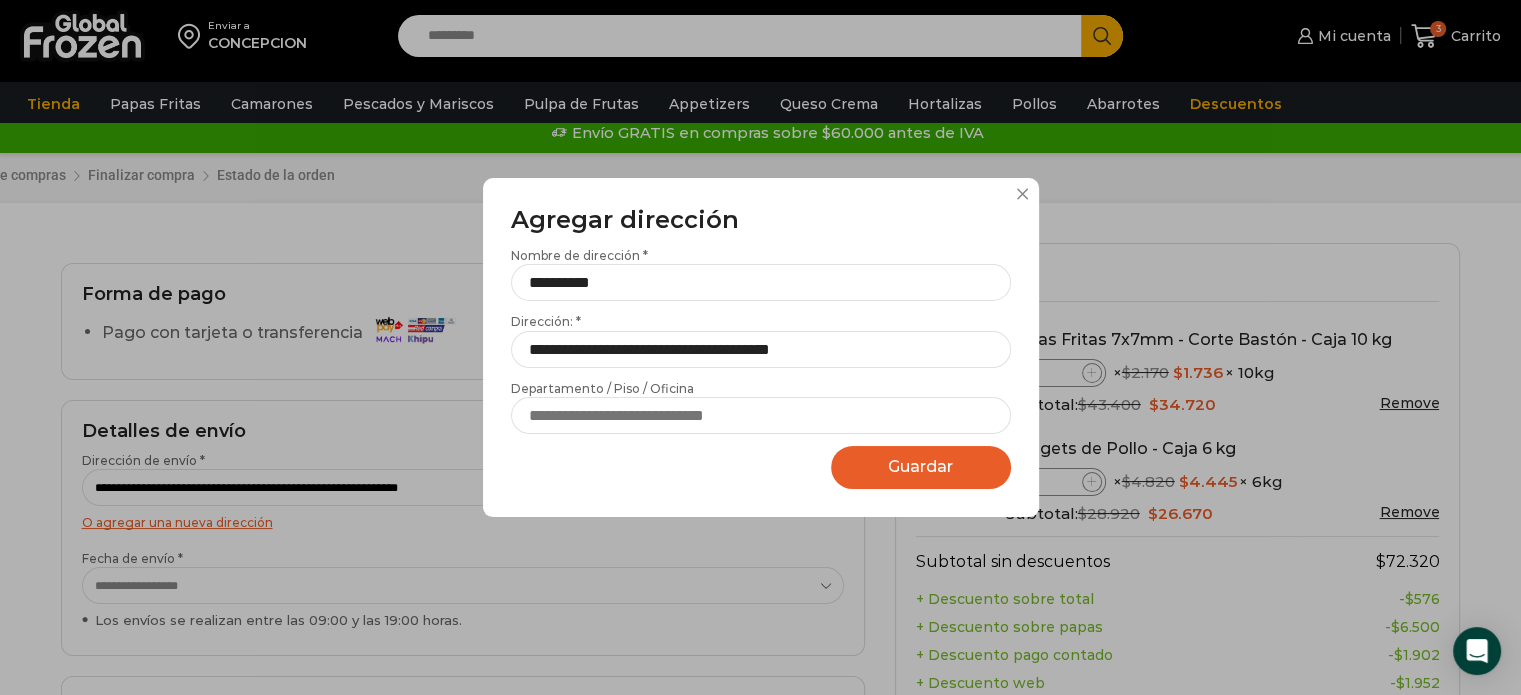 select on "*******" 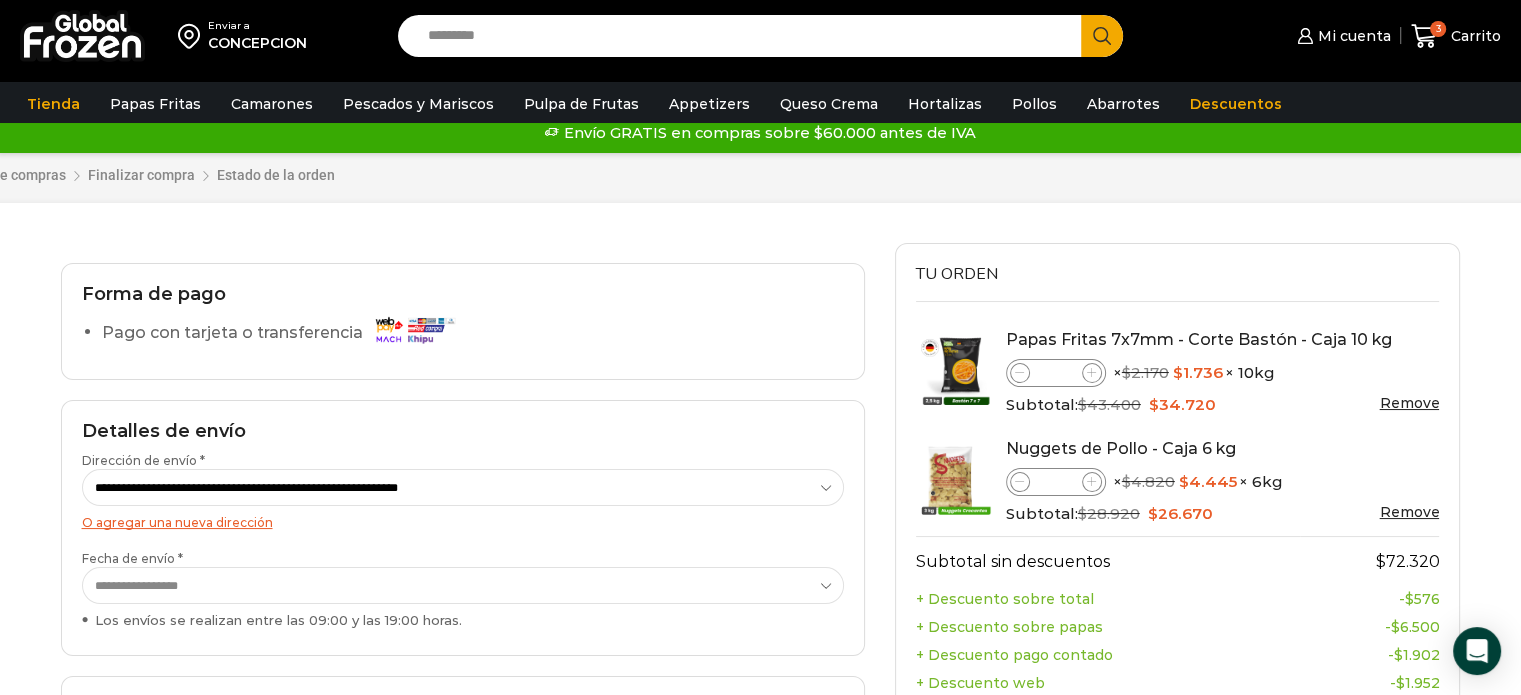 click on "**********" at bounding box center (463, 585) 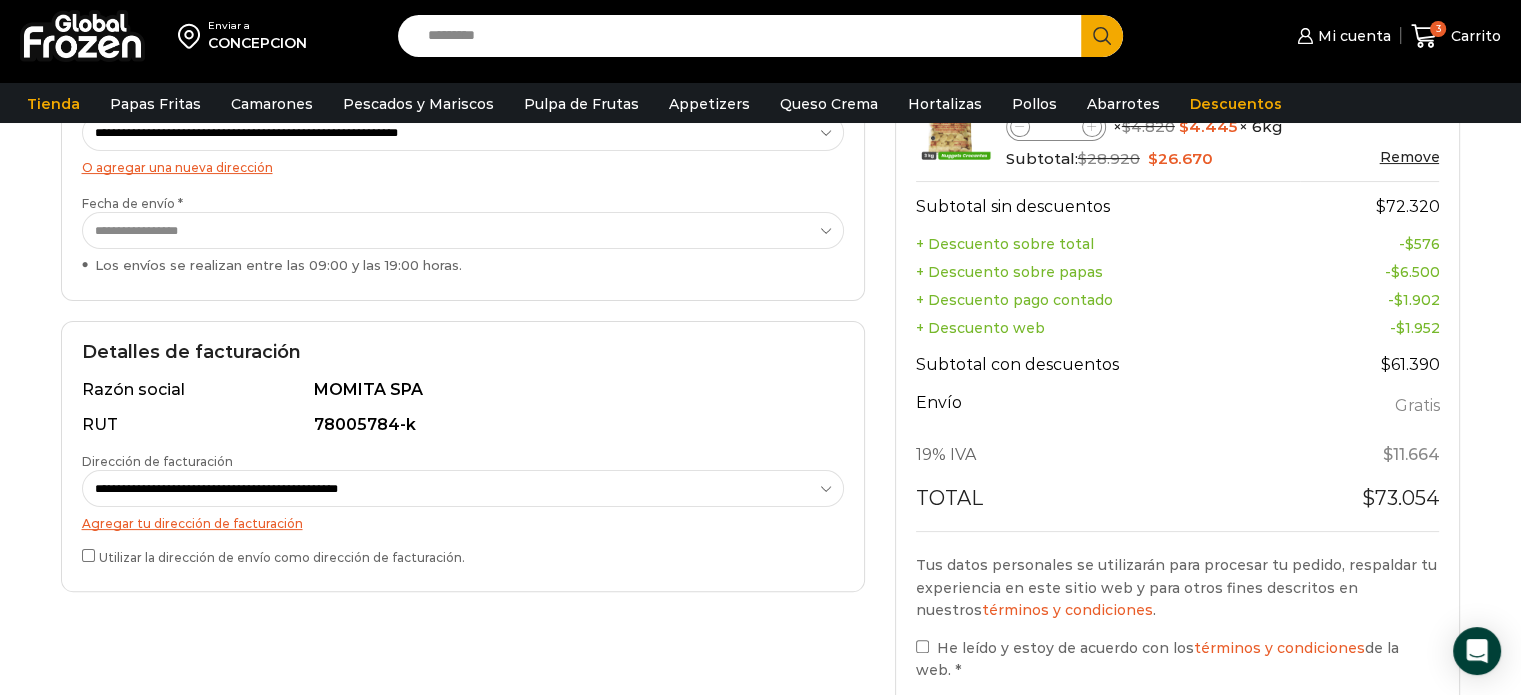 scroll, scrollTop: 367, scrollLeft: 0, axis: vertical 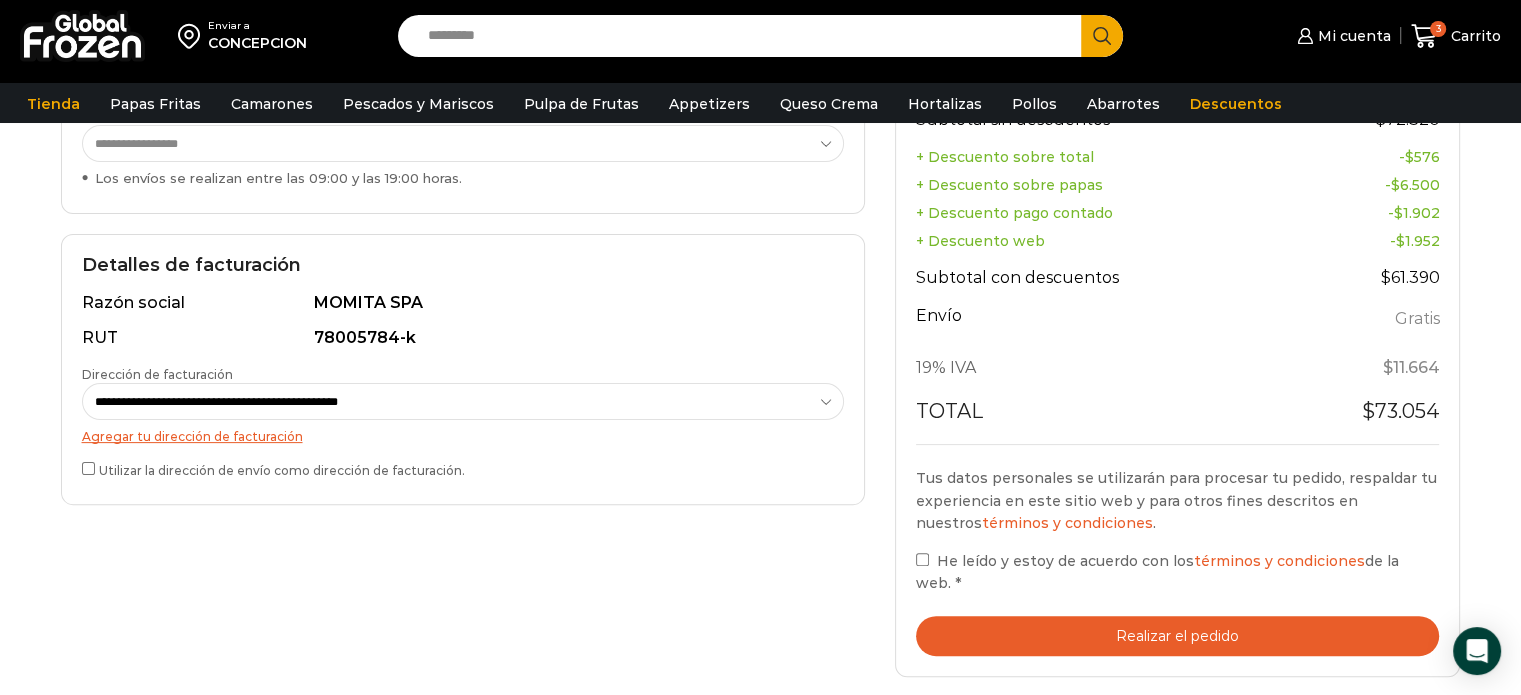 click on "Realizar el pedido" at bounding box center [1178, 636] 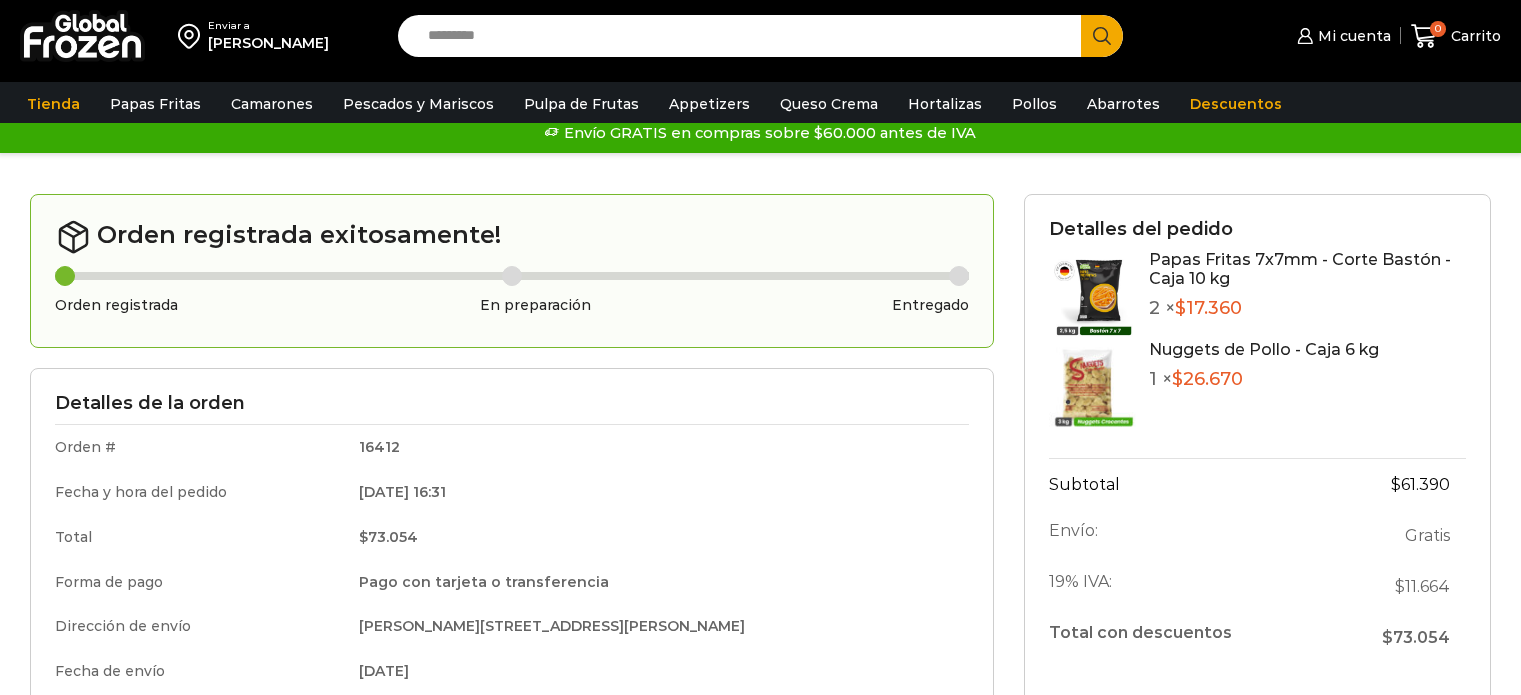 scroll, scrollTop: 0, scrollLeft: 0, axis: both 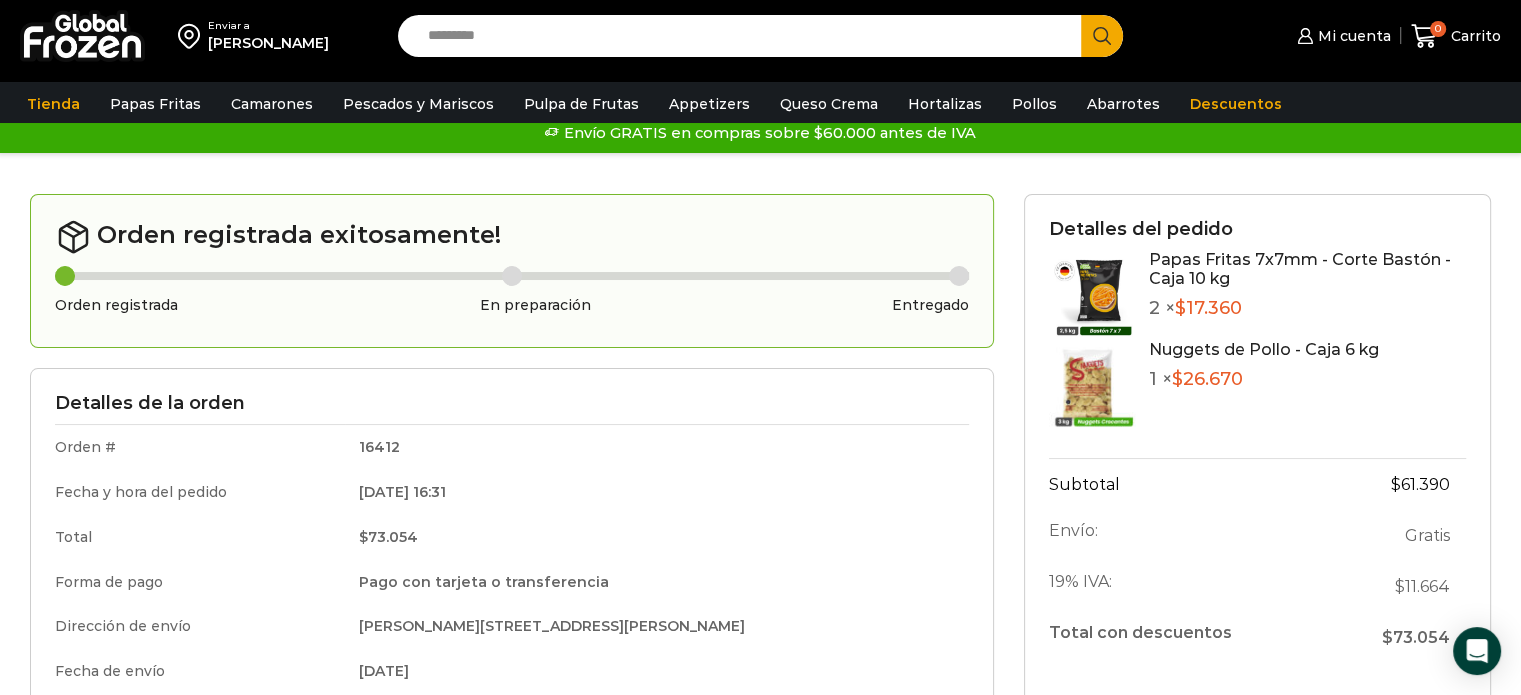 click on "$ 73.054" at bounding box center [657, 537] 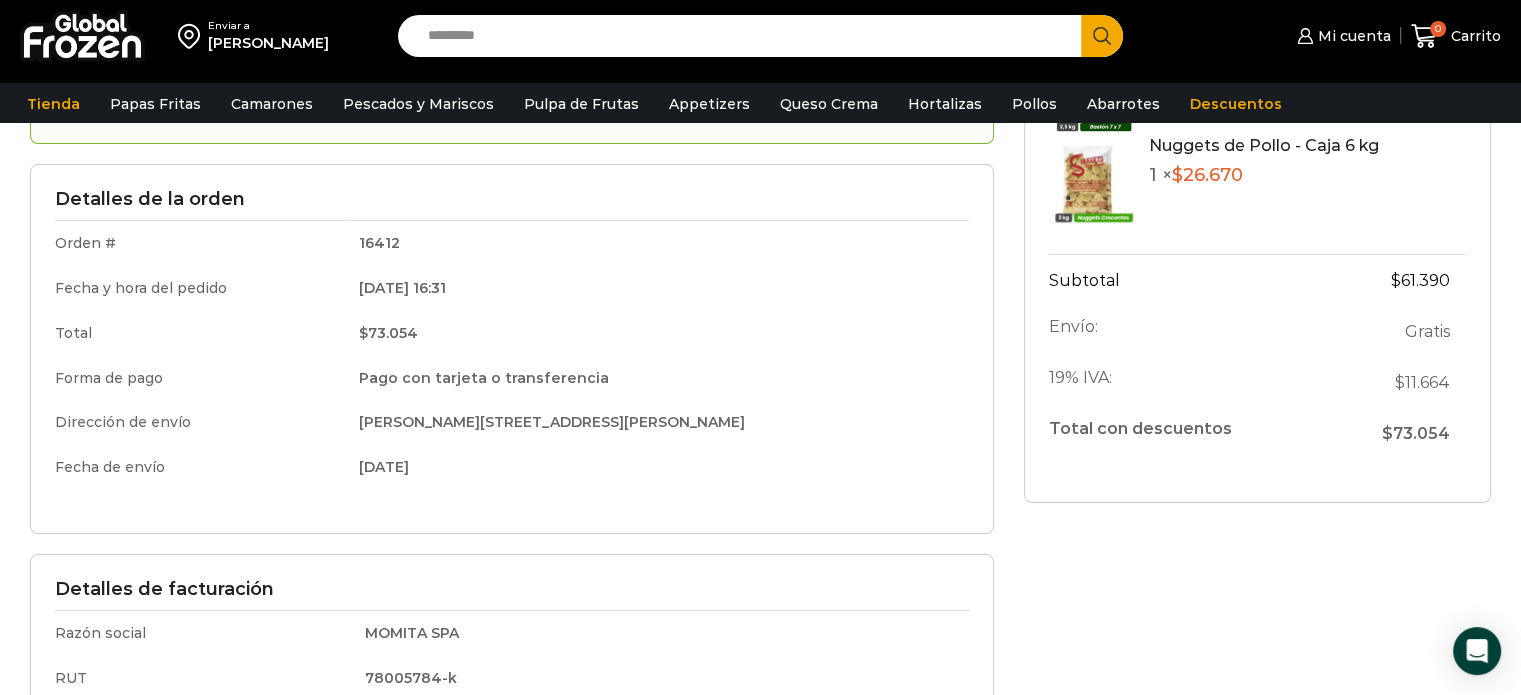 scroll, scrollTop: 221, scrollLeft: 0, axis: vertical 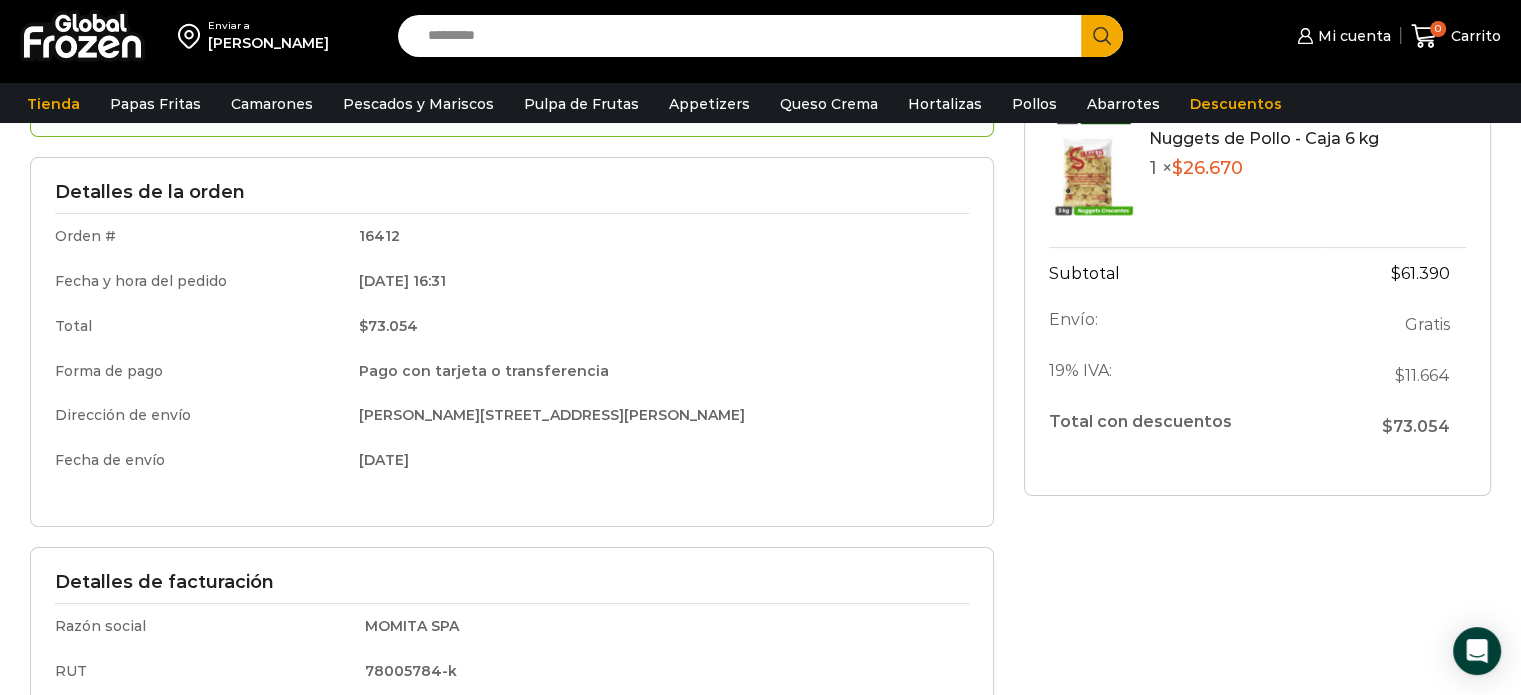 drag, startPoint x: 1518, startPoint y: 323, endPoint x: 1535, endPoint y: 360, distance: 40.718548 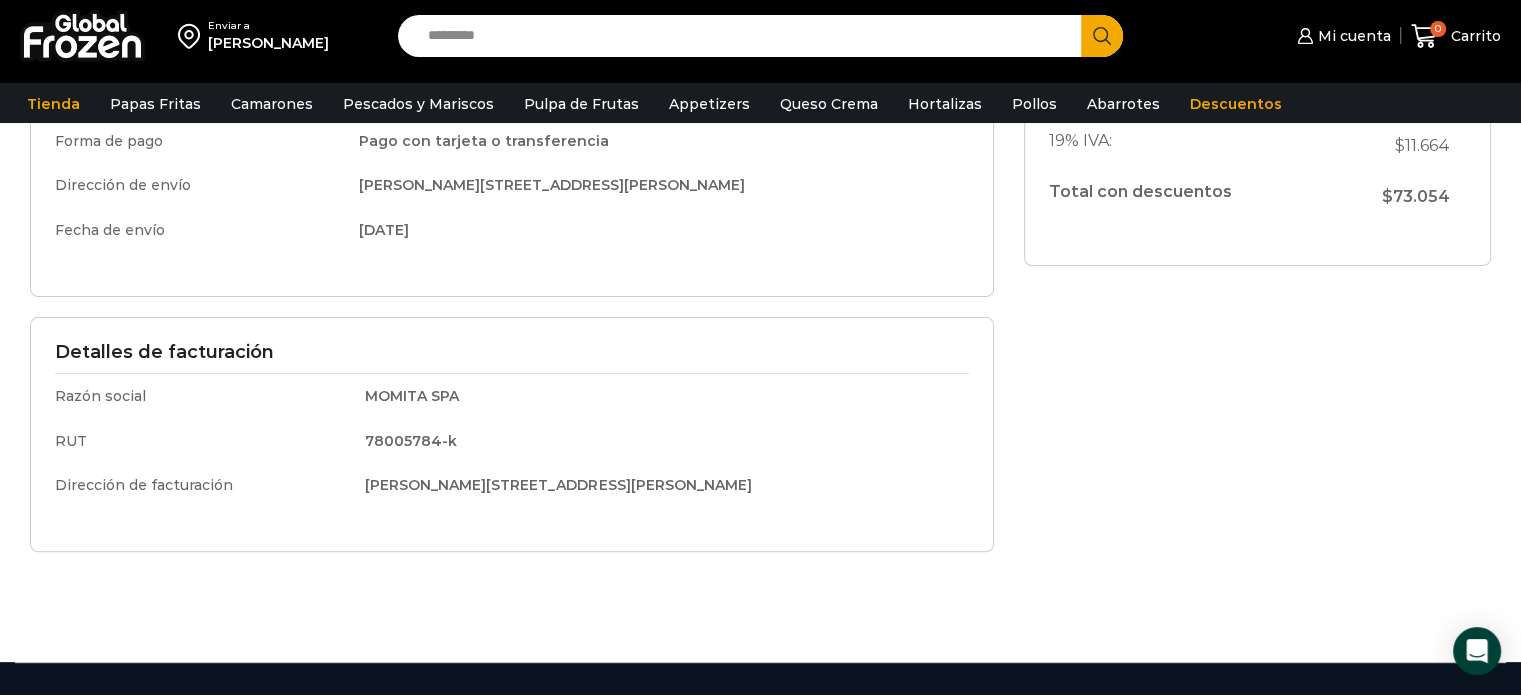 scroll, scrollTop: 440, scrollLeft: 0, axis: vertical 